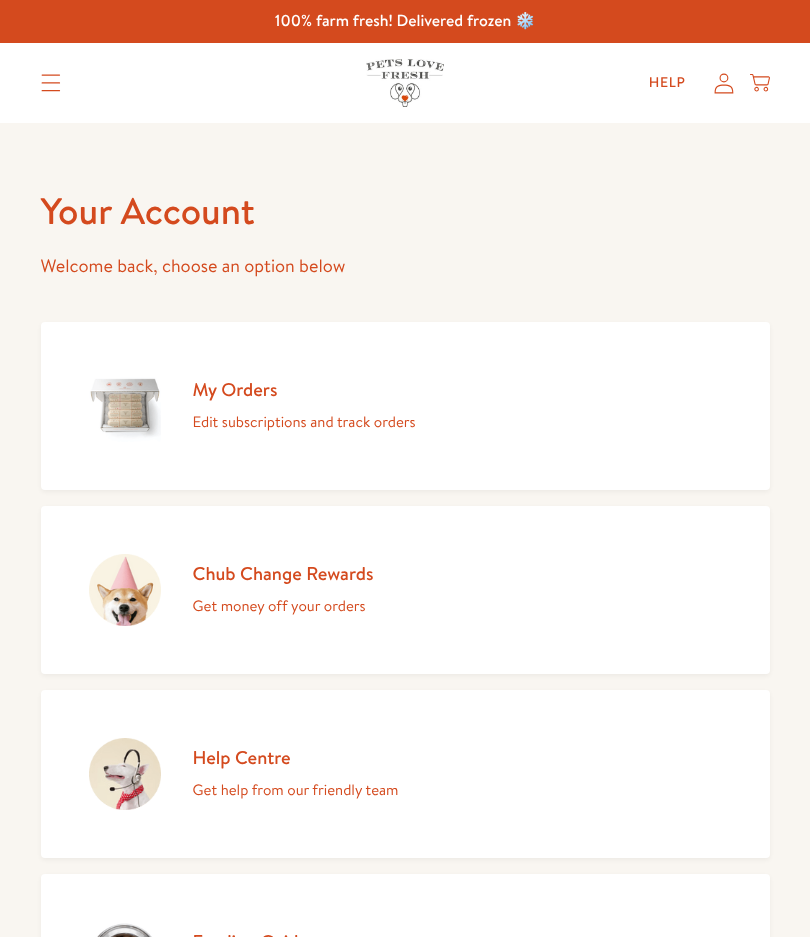 scroll, scrollTop: 0, scrollLeft: 0, axis: both 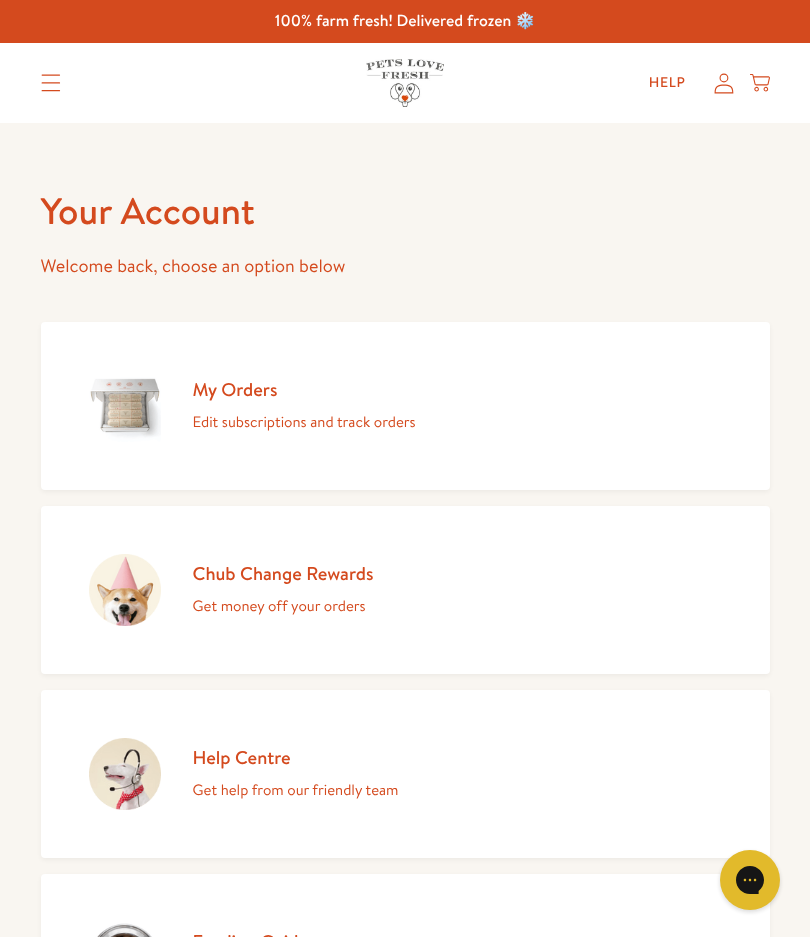click on "Your Account
Welcome back, choose an option below
My Orders
Edit subscriptions and track orders
Chub Change Rewards
Get money off your orders
Help Centre
Get help from our friendly team" at bounding box center [405, 660] 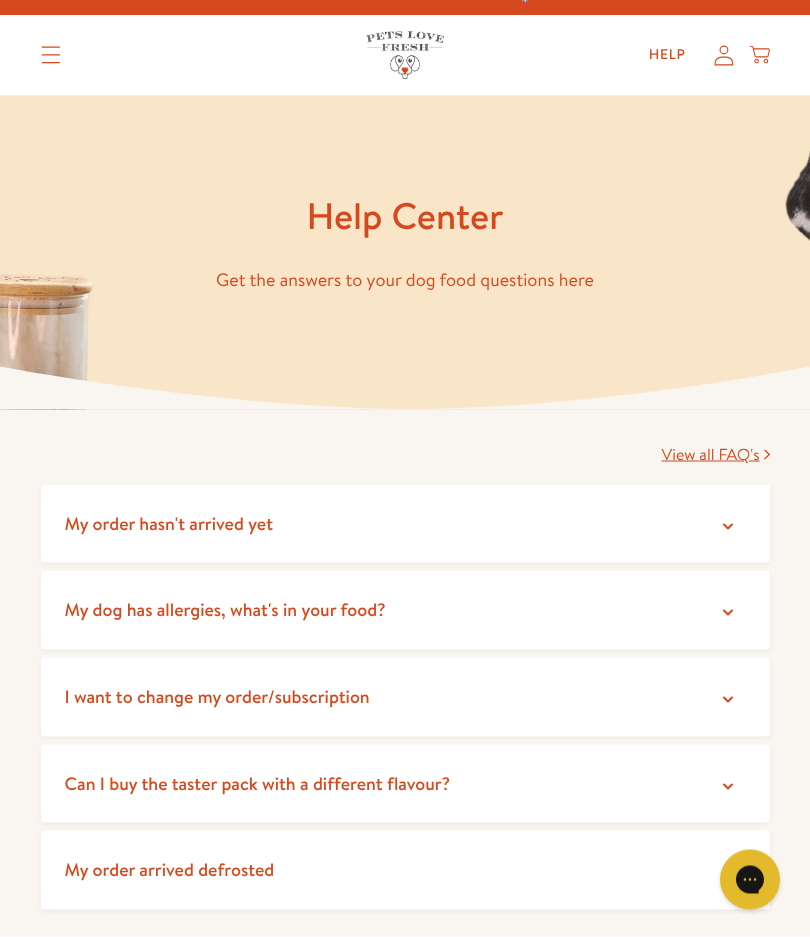 scroll, scrollTop: 28, scrollLeft: 0, axis: vertical 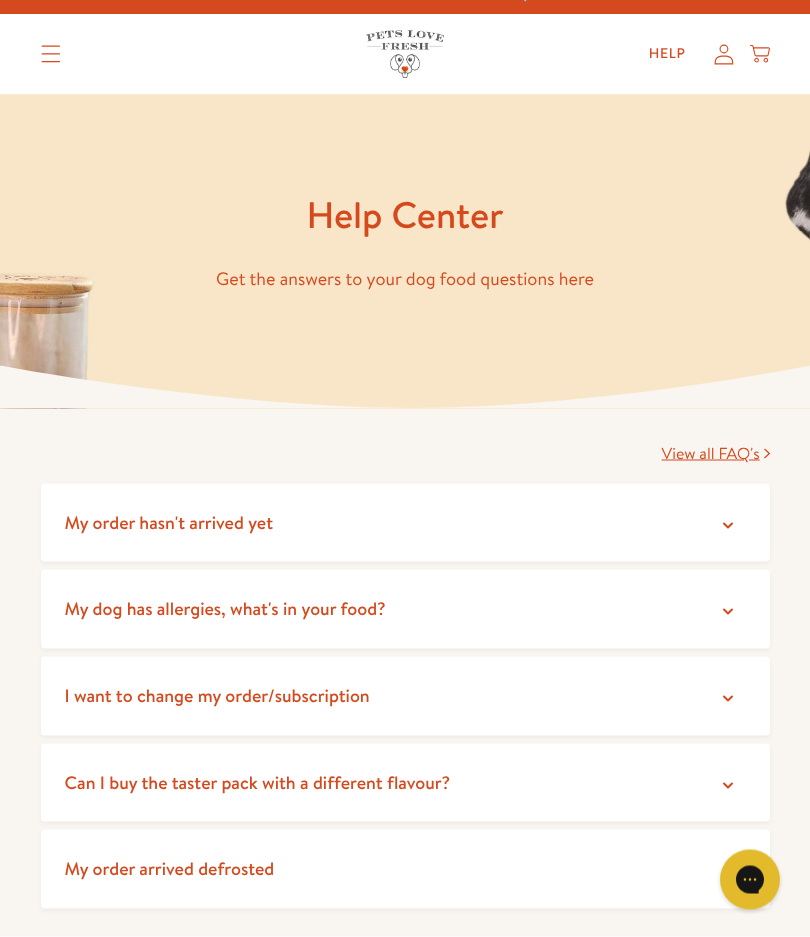 click at bounding box center [51, 55] 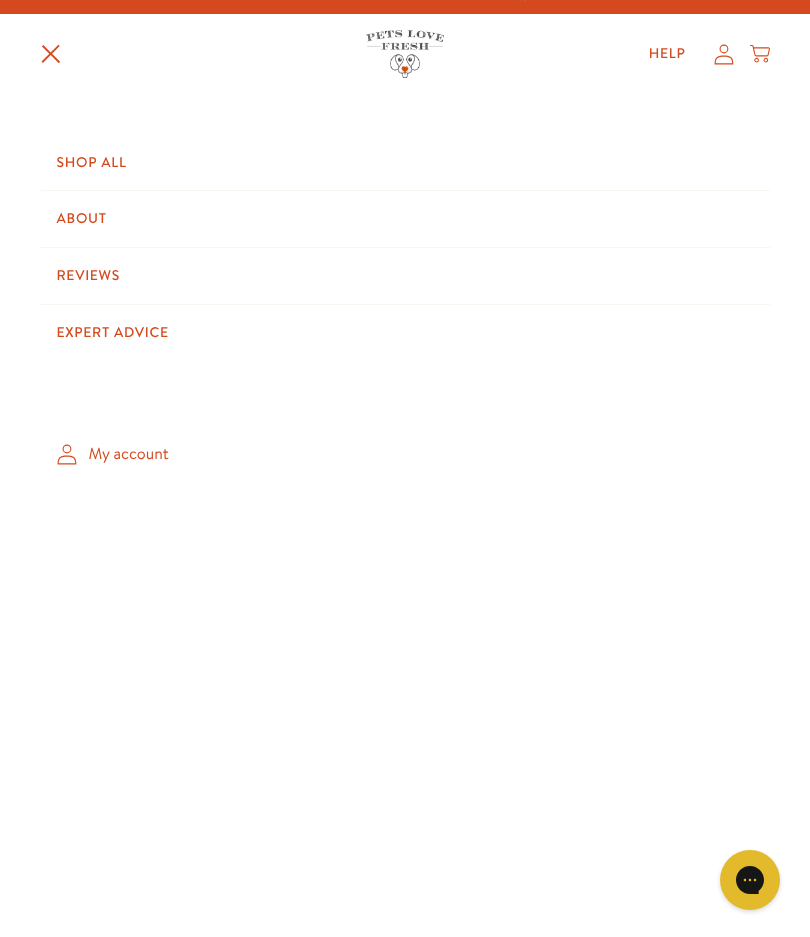 click 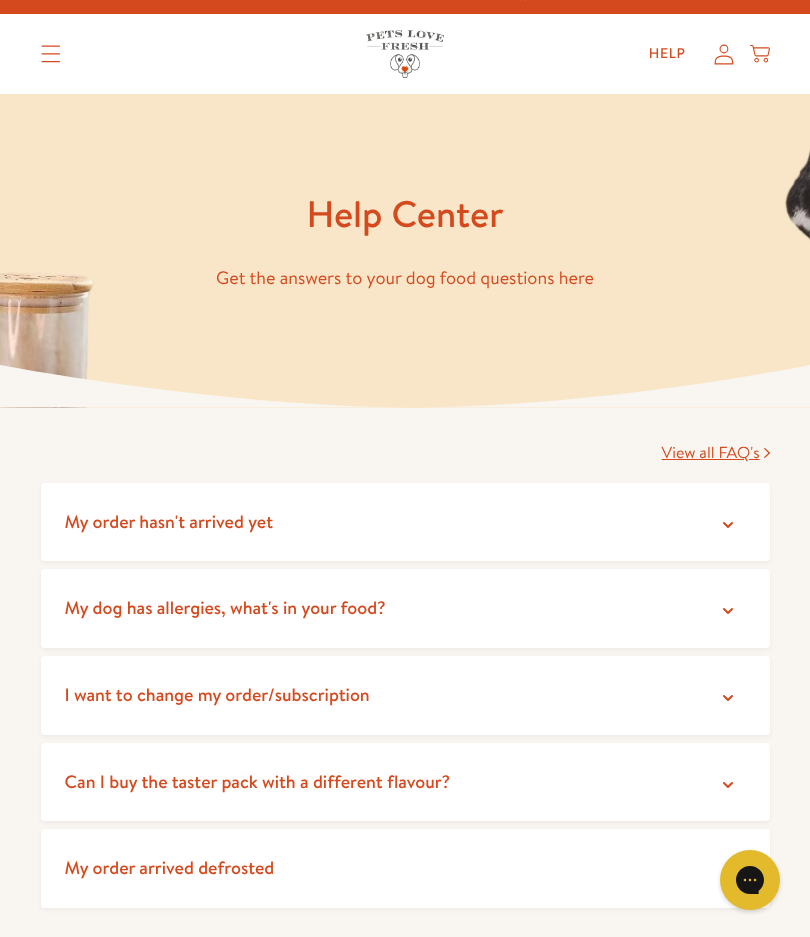 click 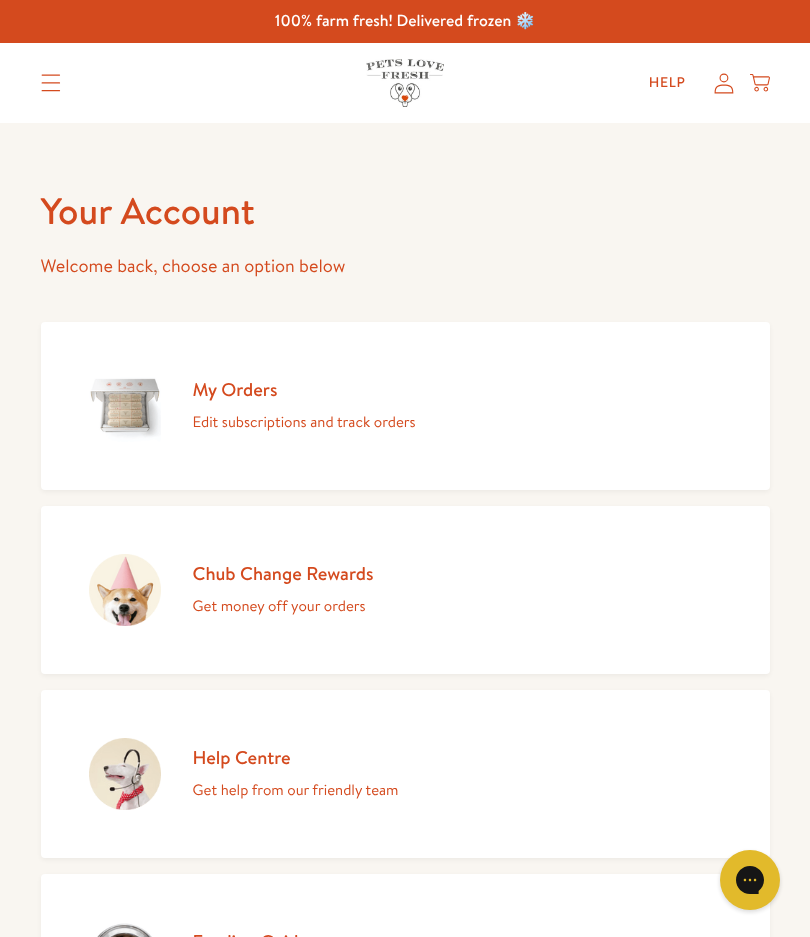 scroll, scrollTop: 0, scrollLeft: 0, axis: both 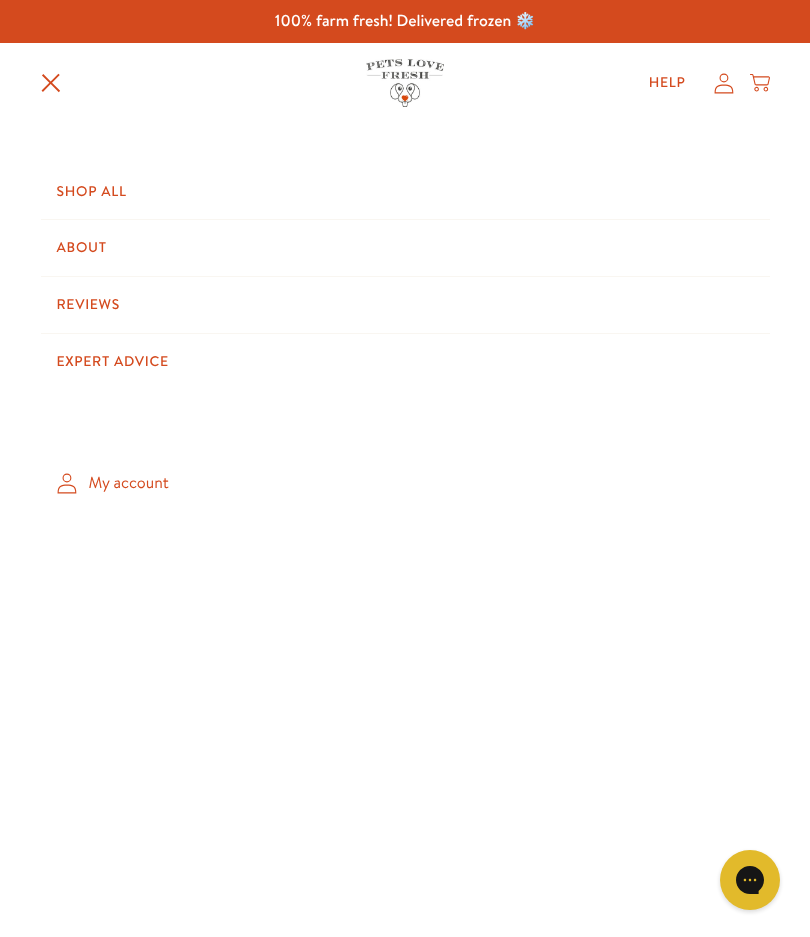 click 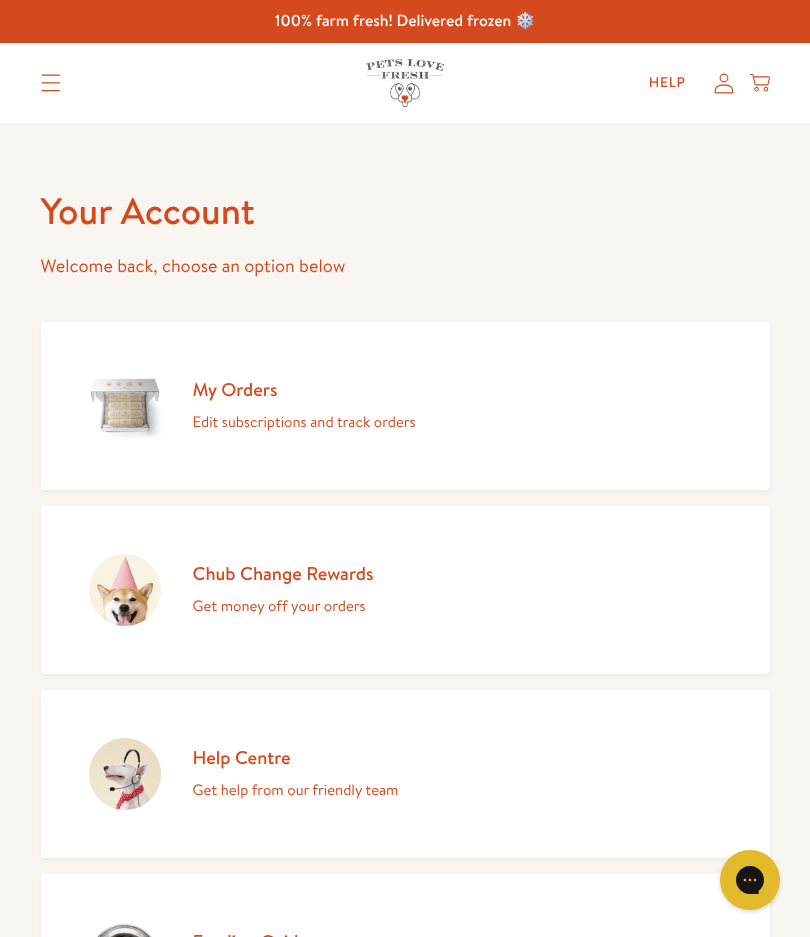 click on "My Orders
Edit subscriptions and track orders" at bounding box center [405, 406] 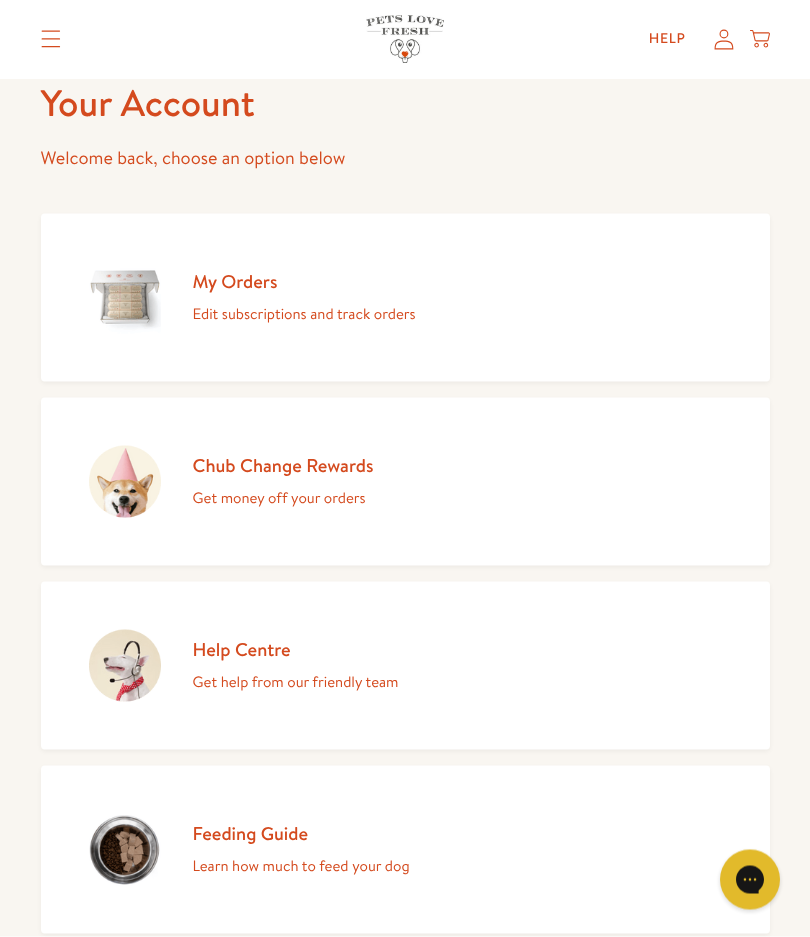 scroll, scrollTop: 0, scrollLeft: 0, axis: both 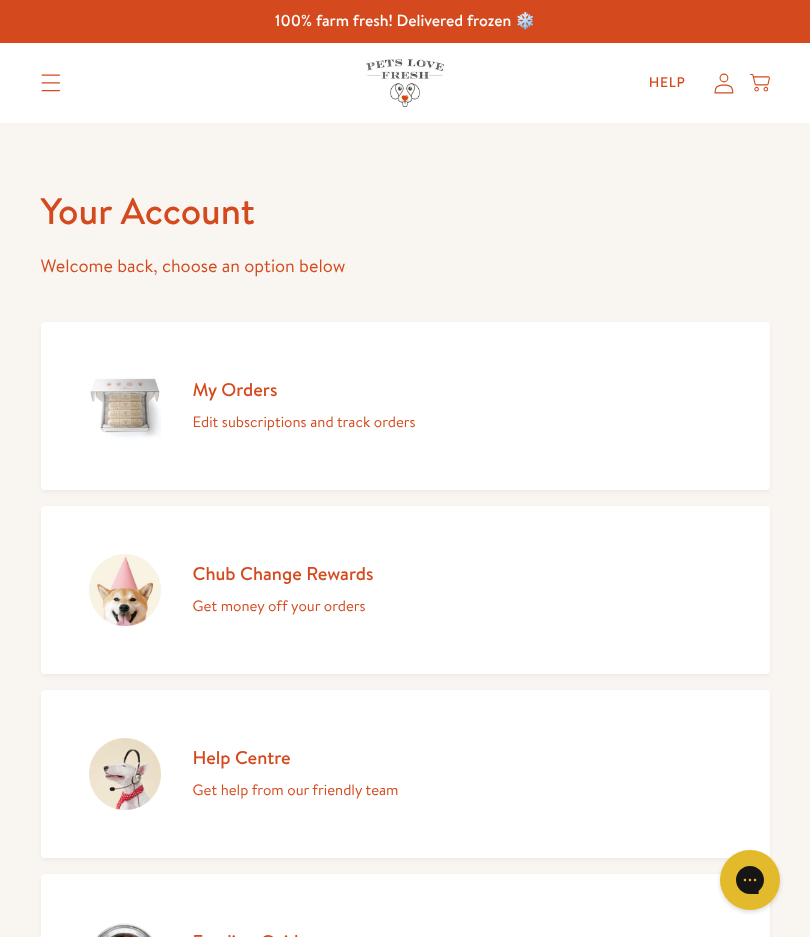 click at bounding box center (51, 83) 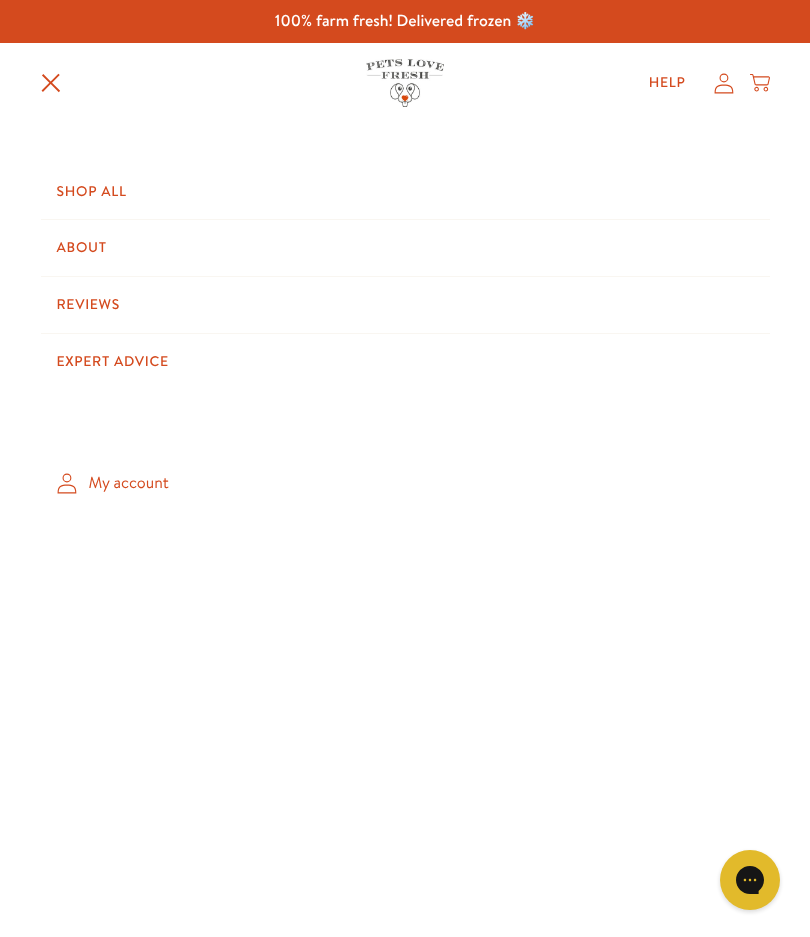 click on "Shop All" at bounding box center [405, 192] 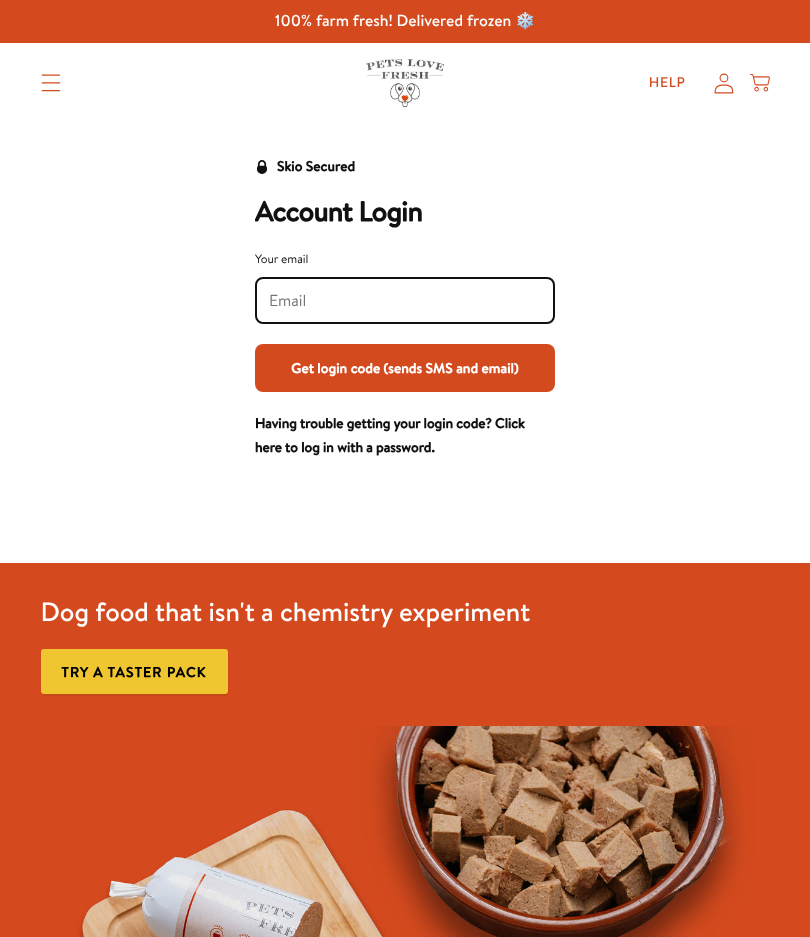 scroll, scrollTop: 0, scrollLeft: 0, axis: both 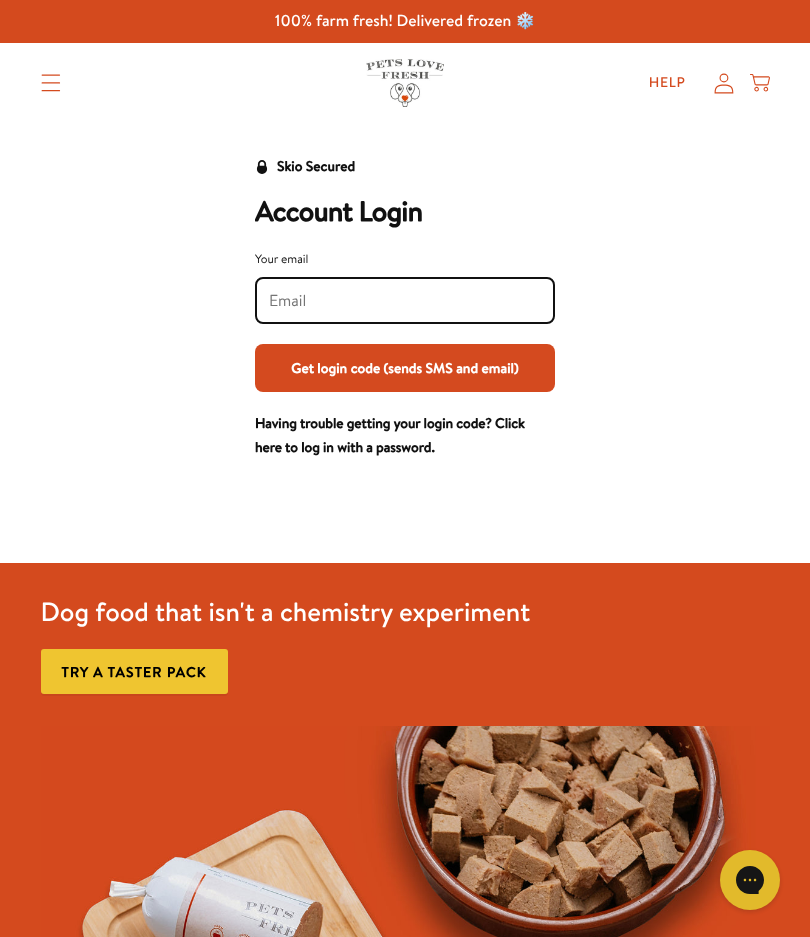 click on "Your email" at bounding box center [405, 301] 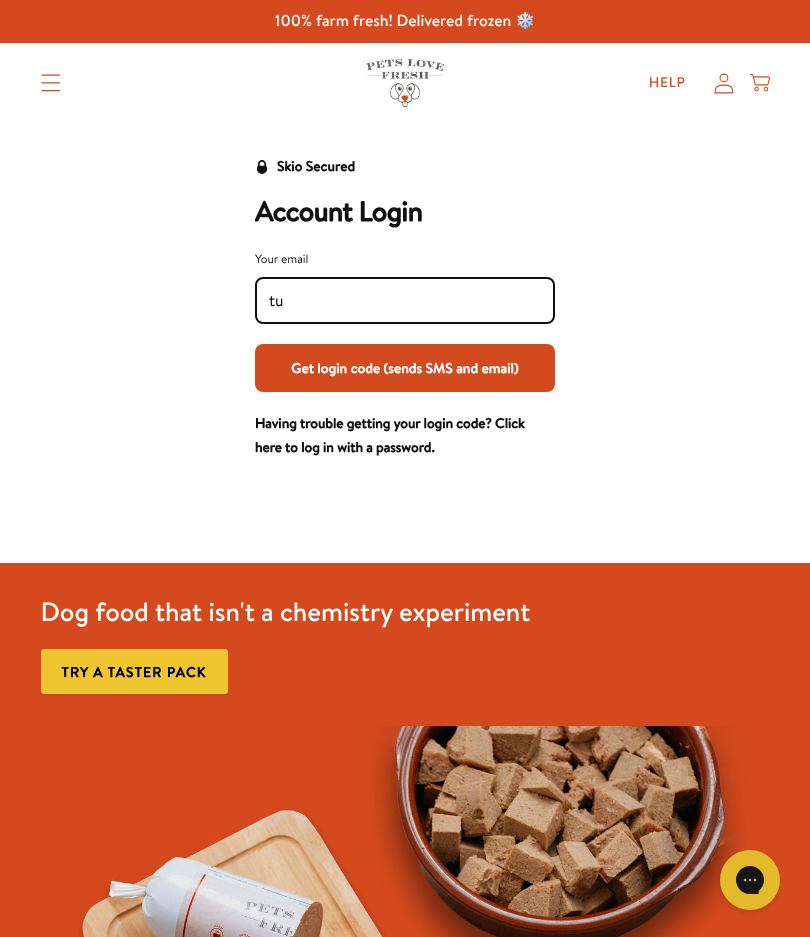 type on "t" 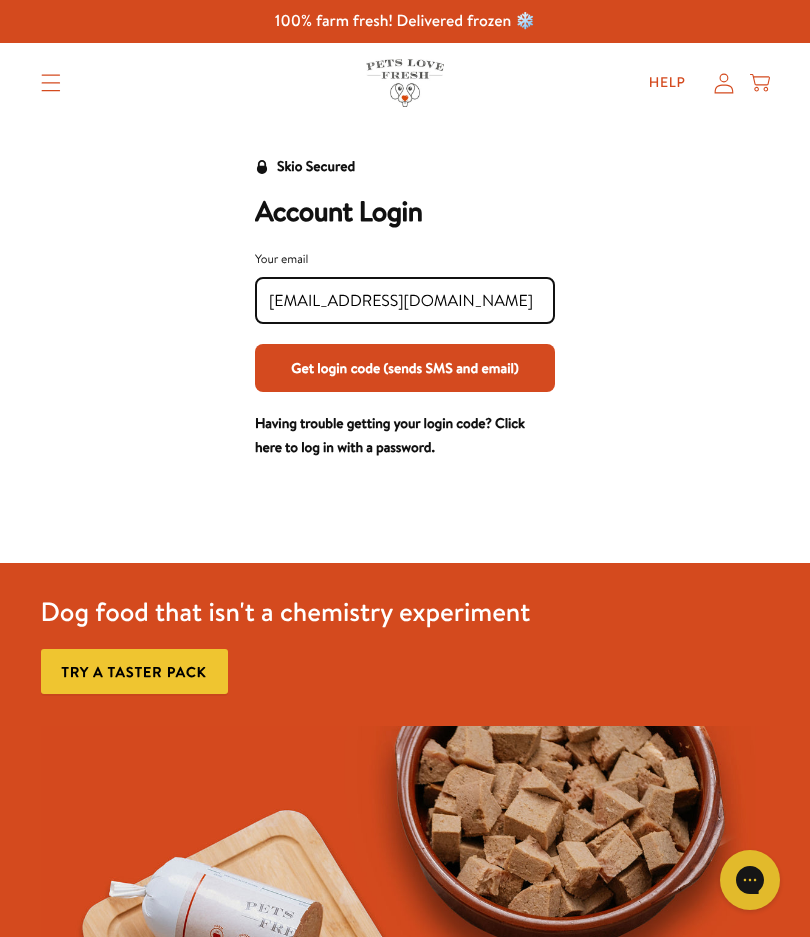 type on "[EMAIL_ADDRESS][DOMAIN_NAME]" 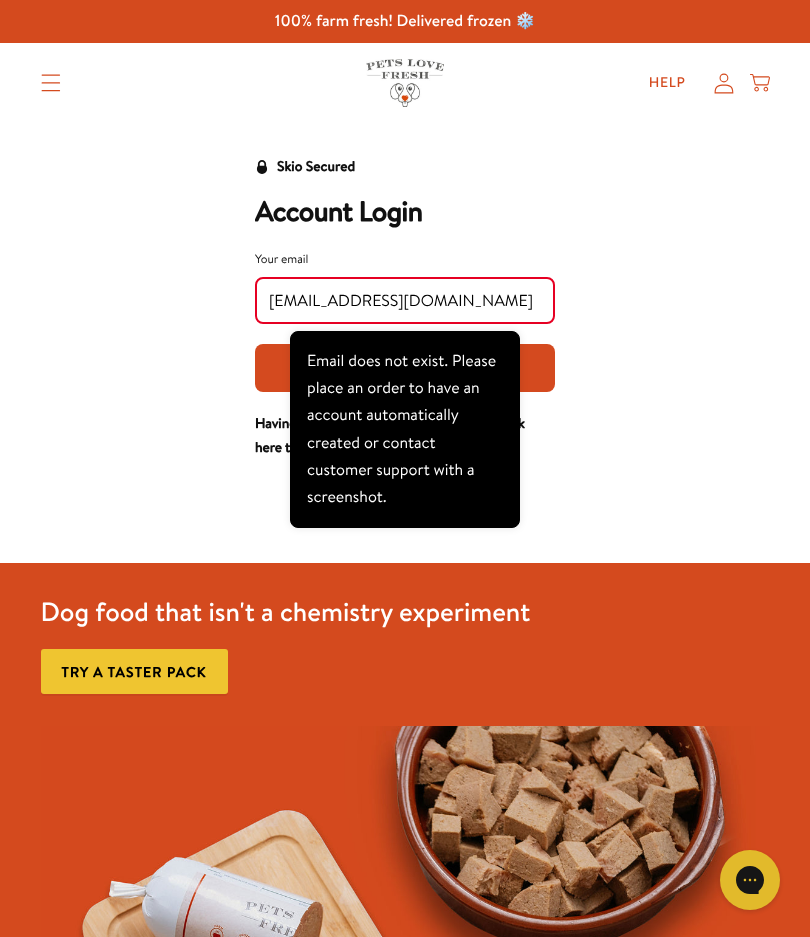 click on "Skio Secured Account Login Your email tuffyandco@talktalk.net Get login code (sends SMS and email) Having trouble getting your login code? Click here to log in with a password." at bounding box center [405, 307] 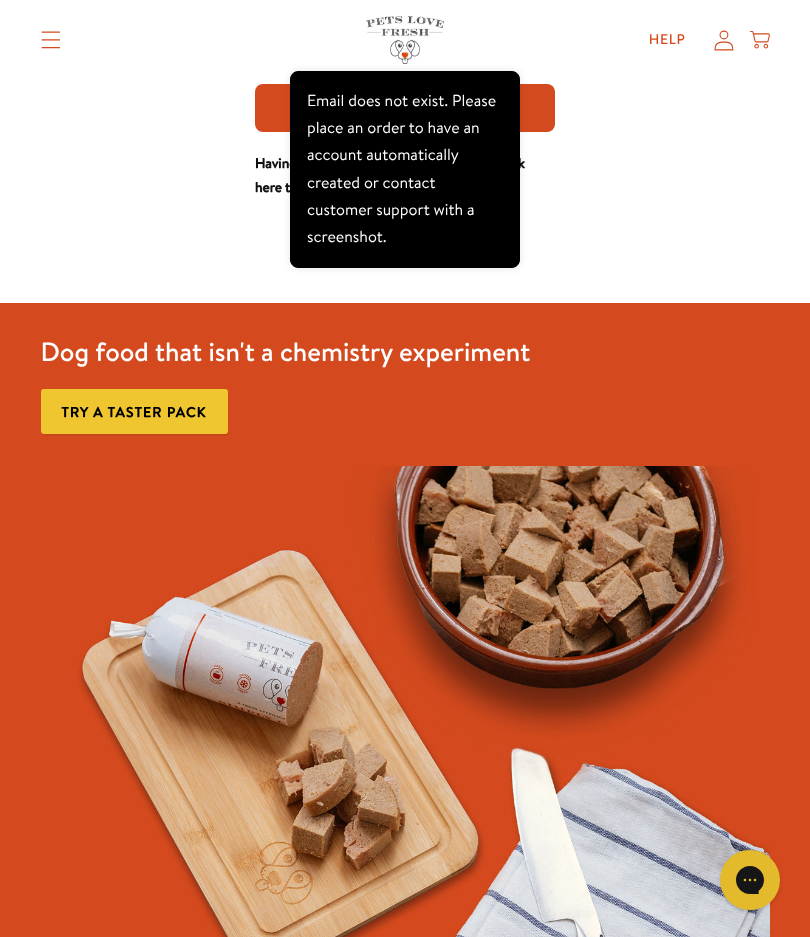 scroll, scrollTop: 0, scrollLeft: 0, axis: both 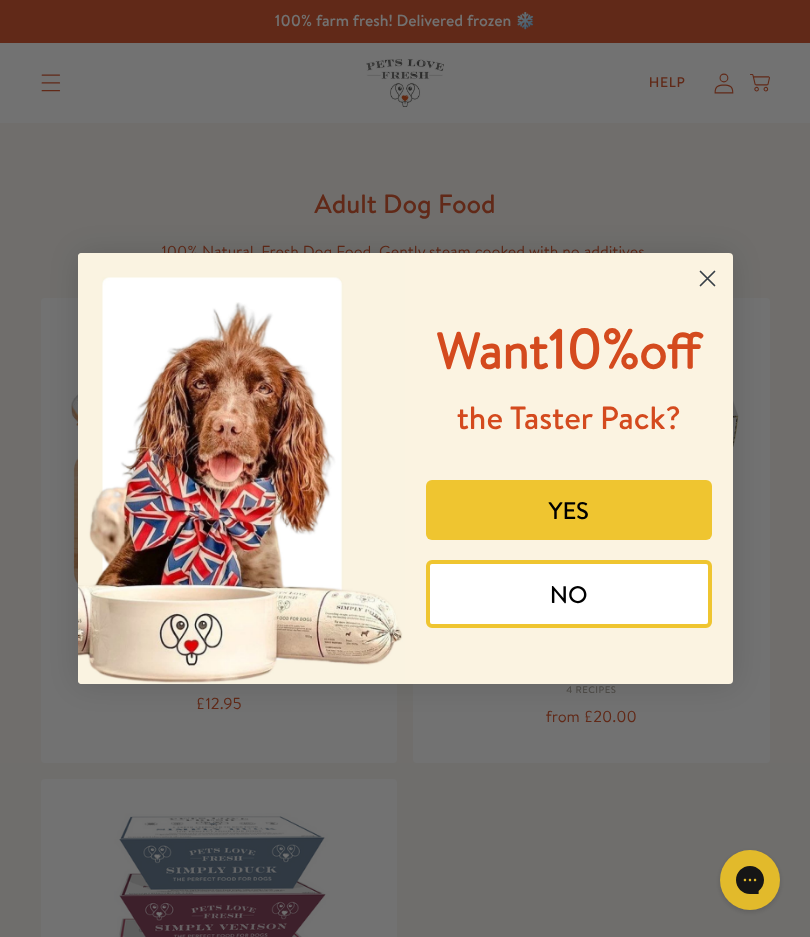 click on "YES" at bounding box center (569, 510) 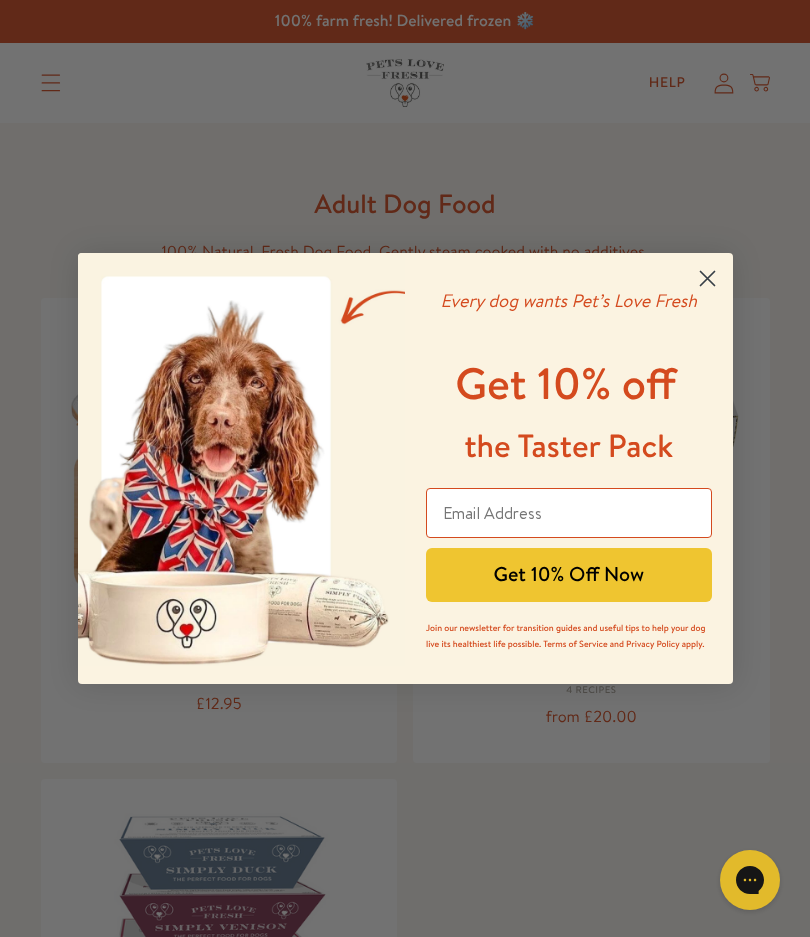 click at bounding box center (569, 513) 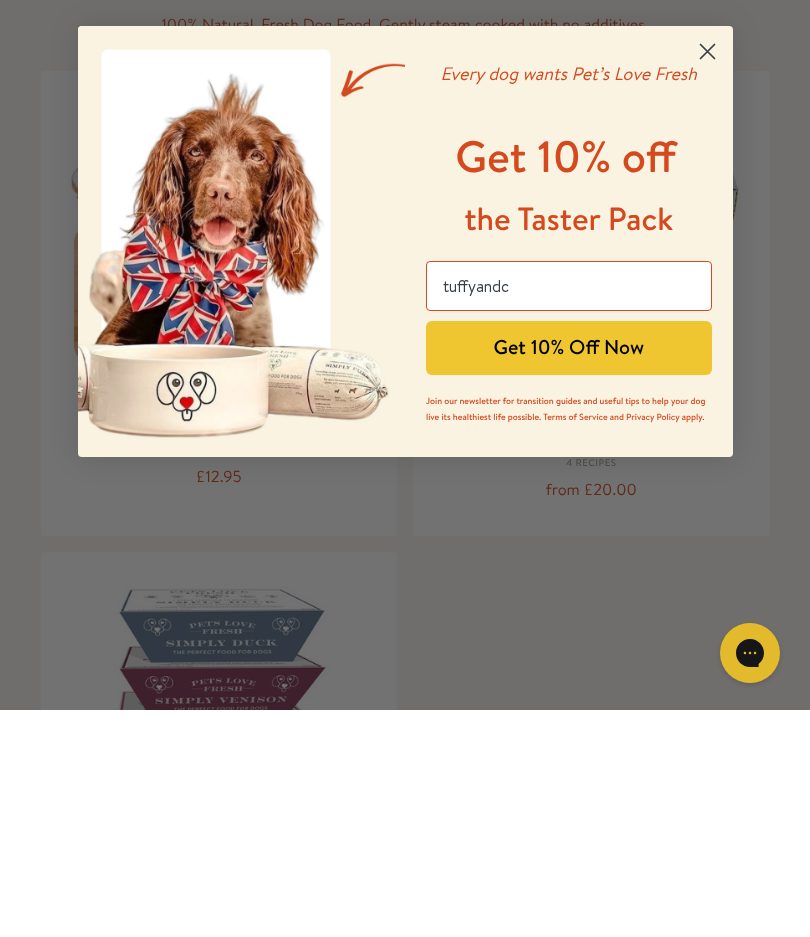 type on "tuffyandco" 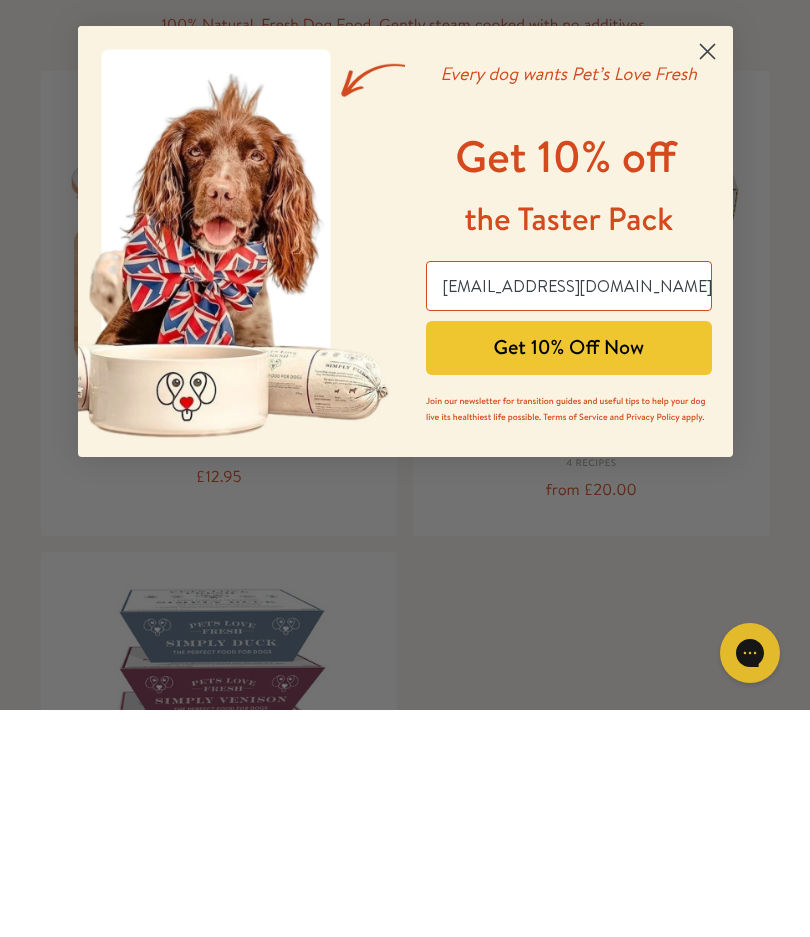 type on "tuffyandco@talktalk.com" 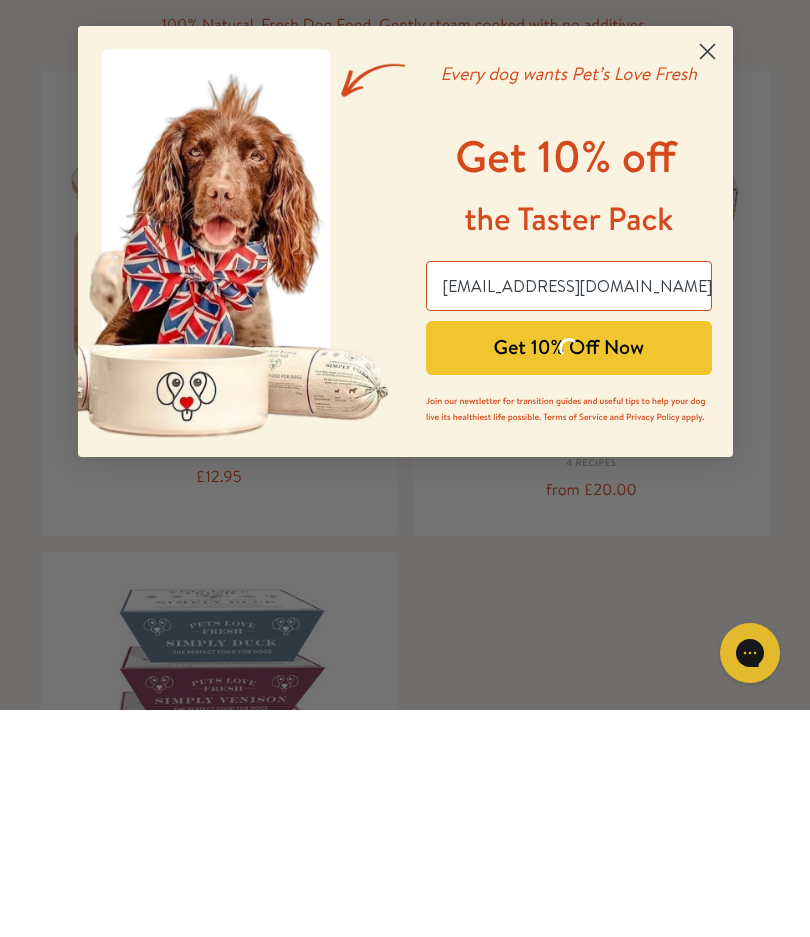 scroll, scrollTop: 227, scrollLeft: 0, axis: vertical 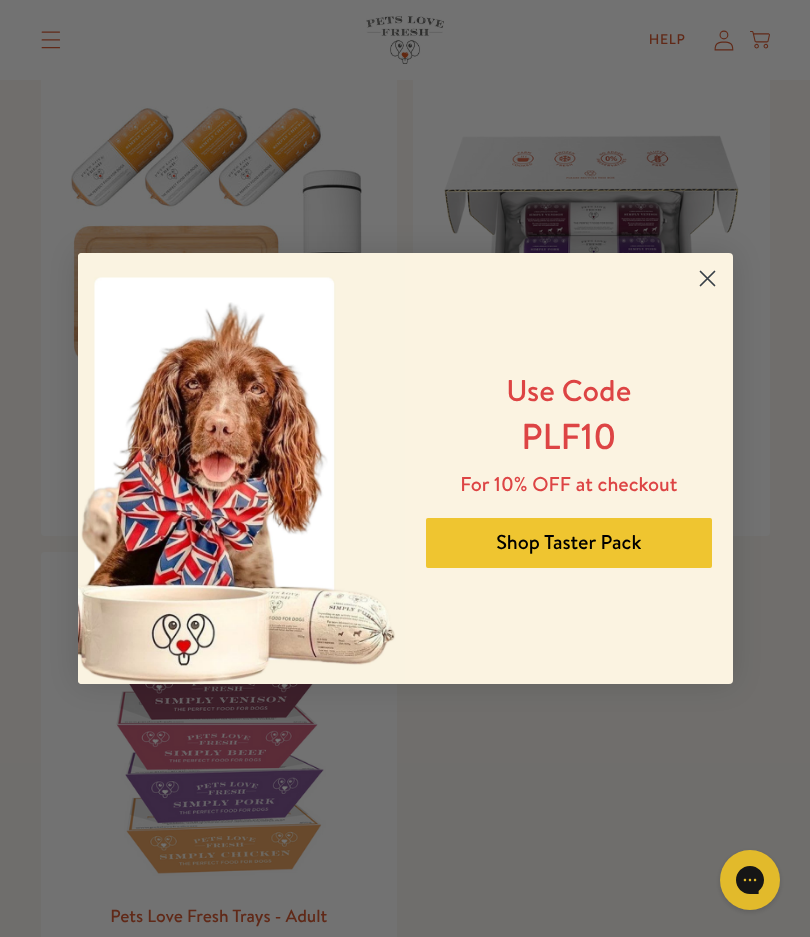 click on "Shop Taster Pack" at bounding box center [569, 543] 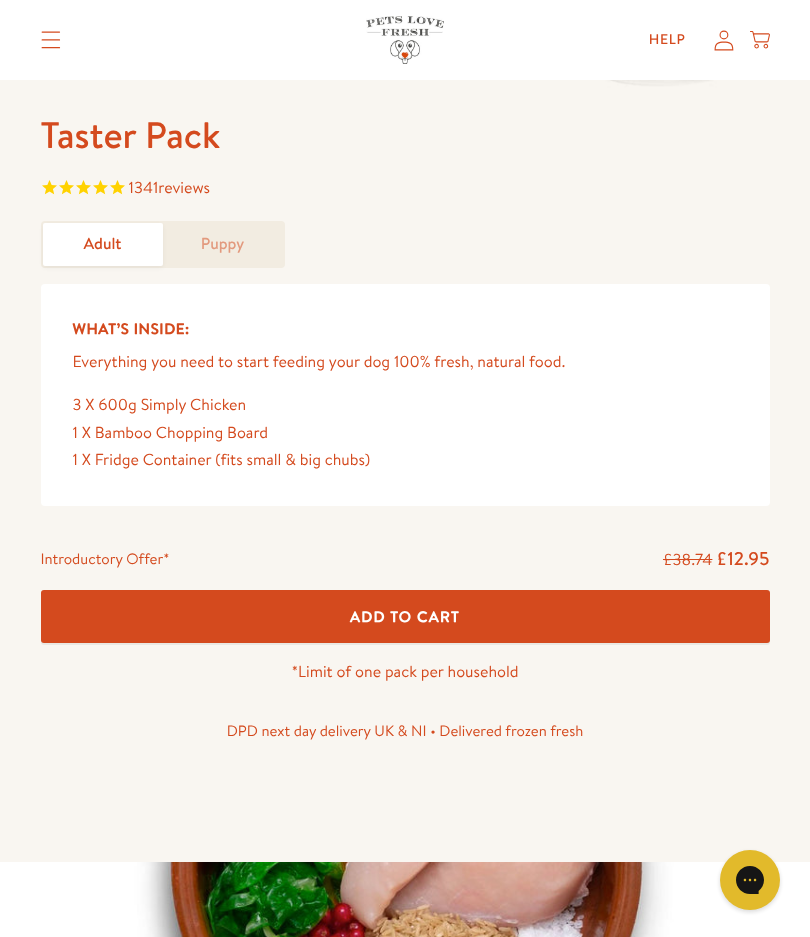 scroll, scrollTop: 711, scrollLeft: 0, axis: vertical 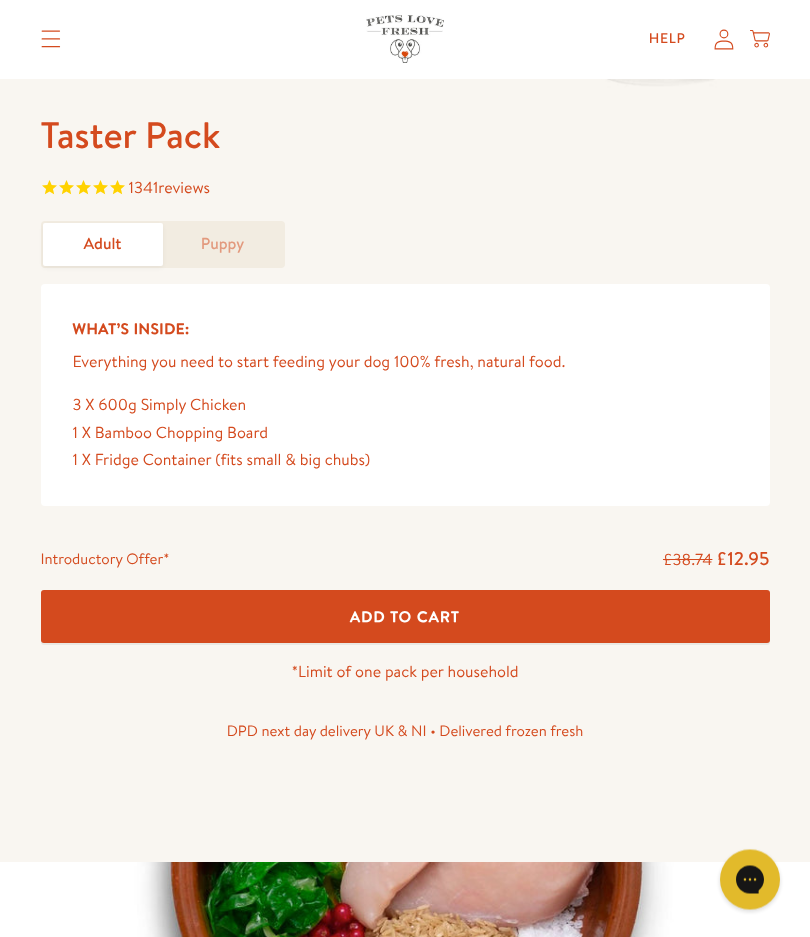 click on "Puppy" at bounding box center [223, 245] 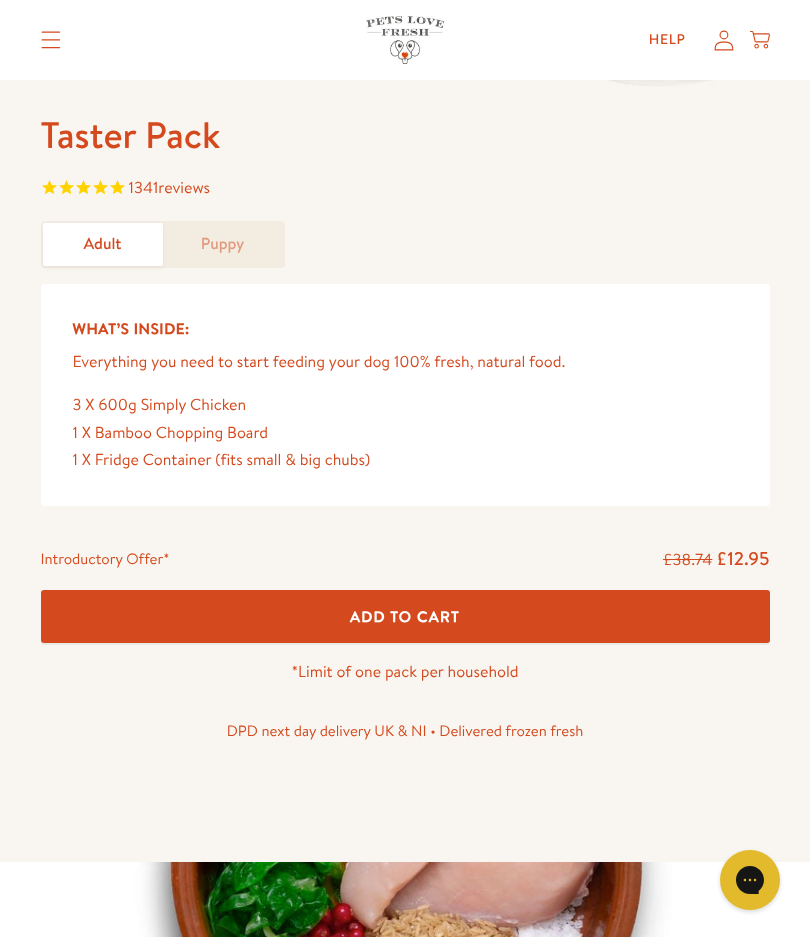click on "Add To Cart" at bounding box center [405, 616] 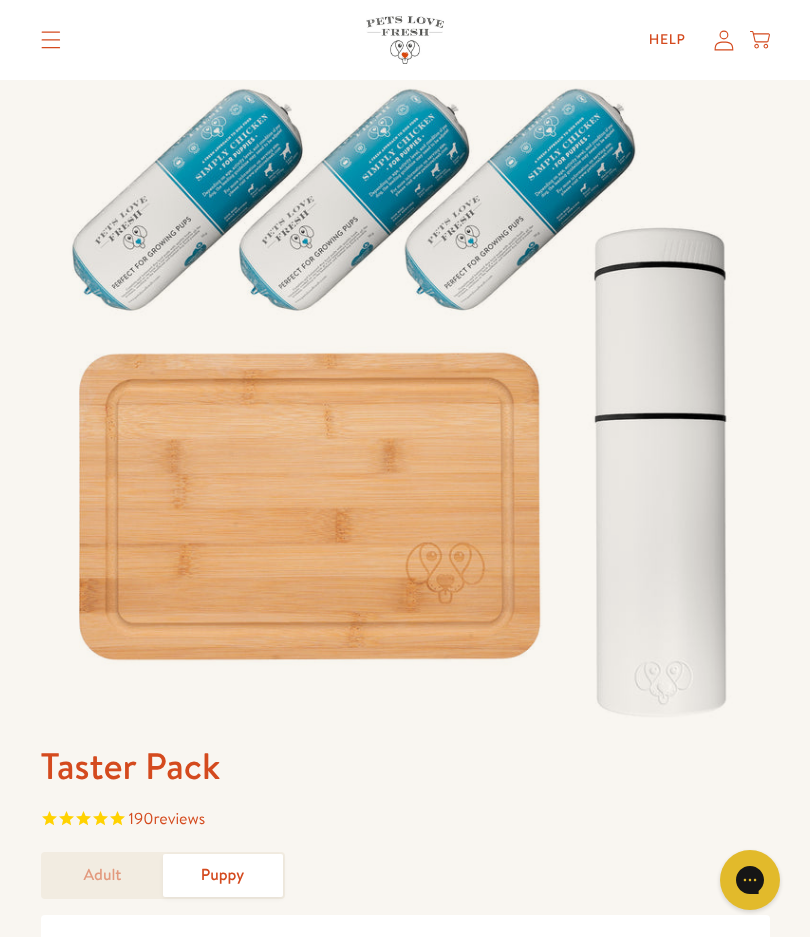 scroll, scrollTop: 84, scrollLeft: 0, axis: vertical 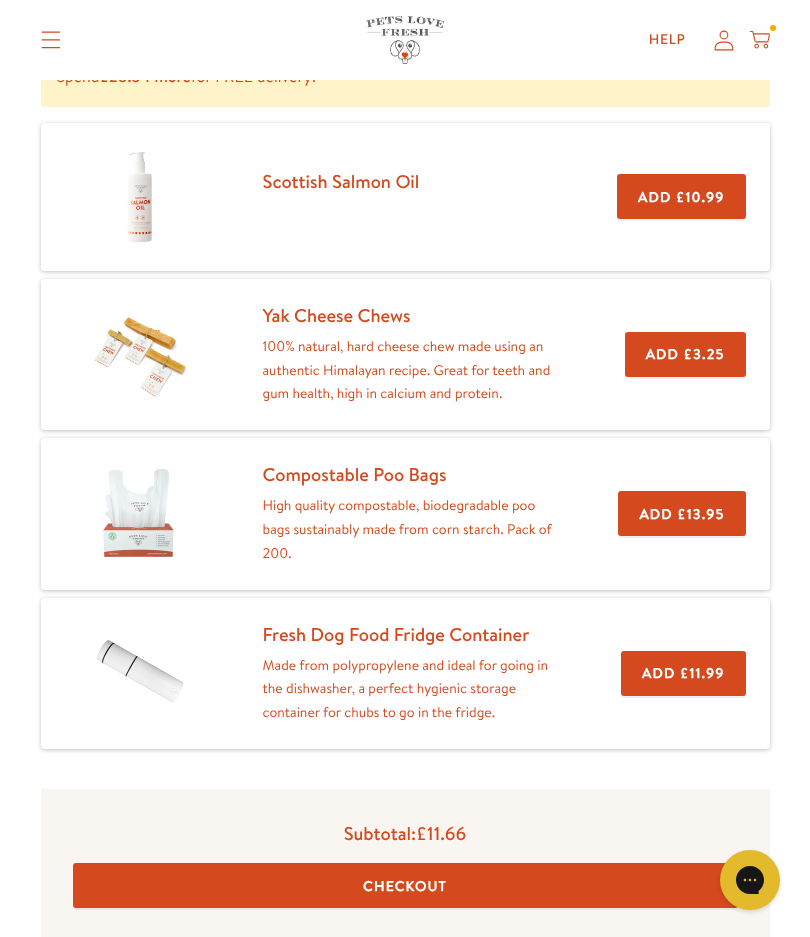 click on "Checkout" at bounding box center [405, 885] 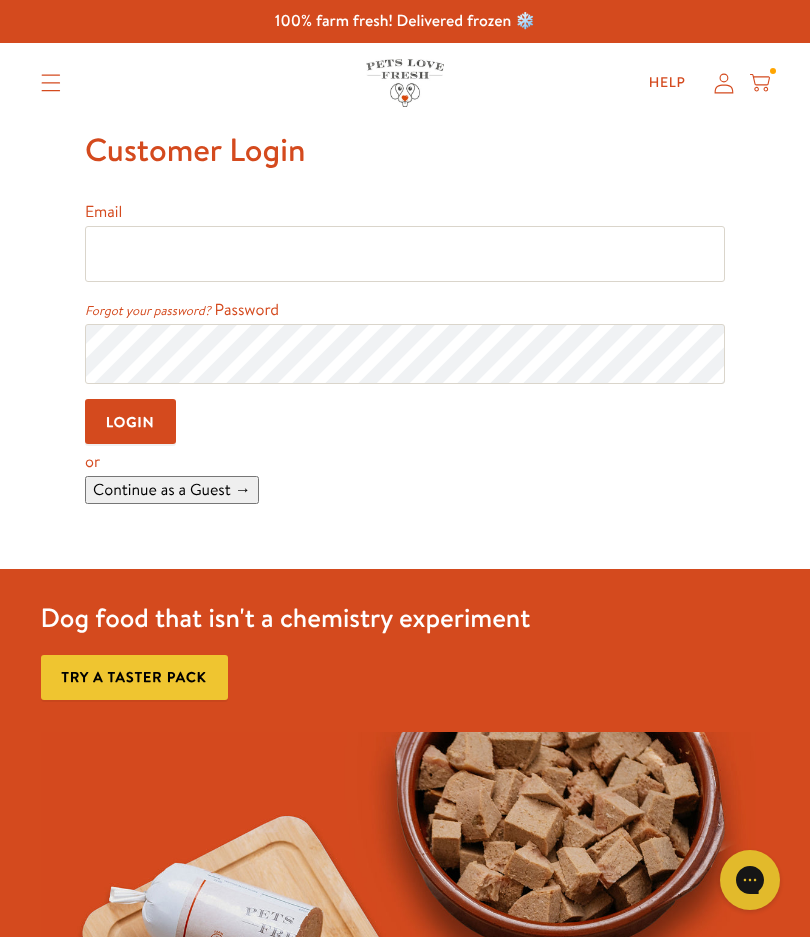 scroll, scrollTop: 0, scrollLeft: 0, axis: both 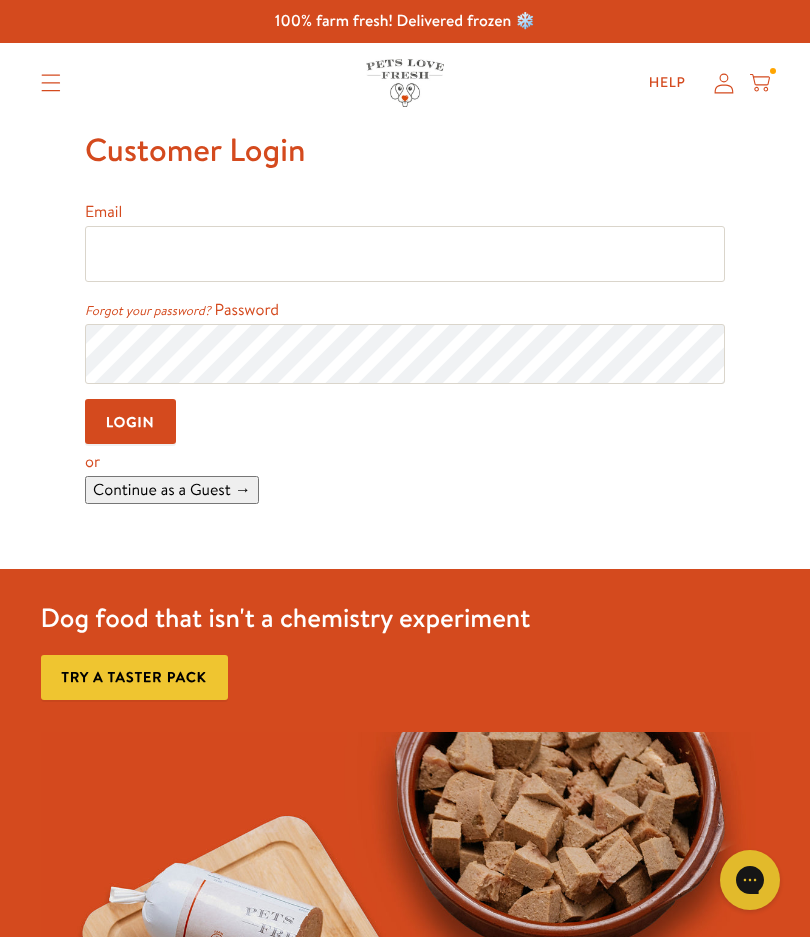 click on "Continue as a Guest →" at bounding box center [172, 490] 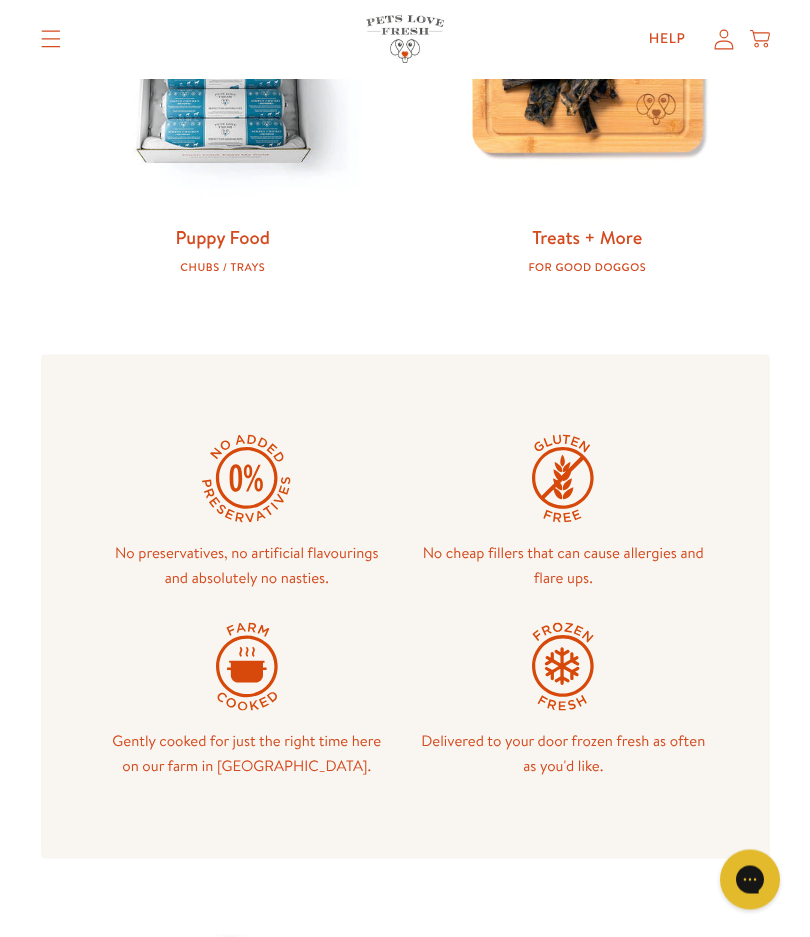 scroll, scrollTop: 1319, scrollLeft: 0, axis: vertical 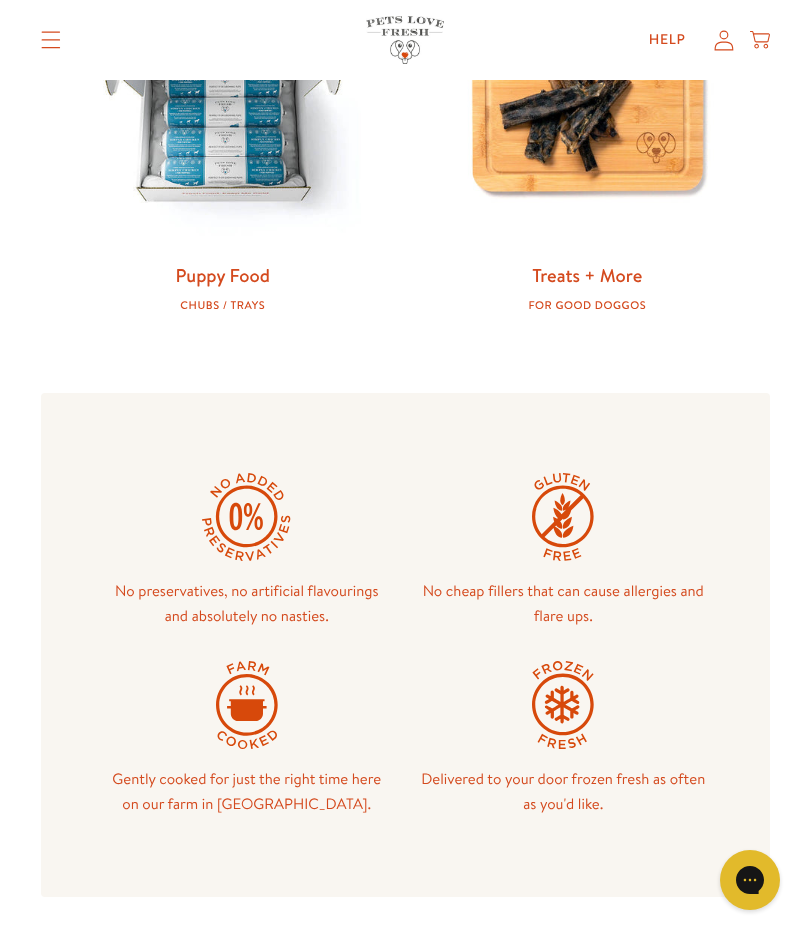 click at bounding box center [51, 40] 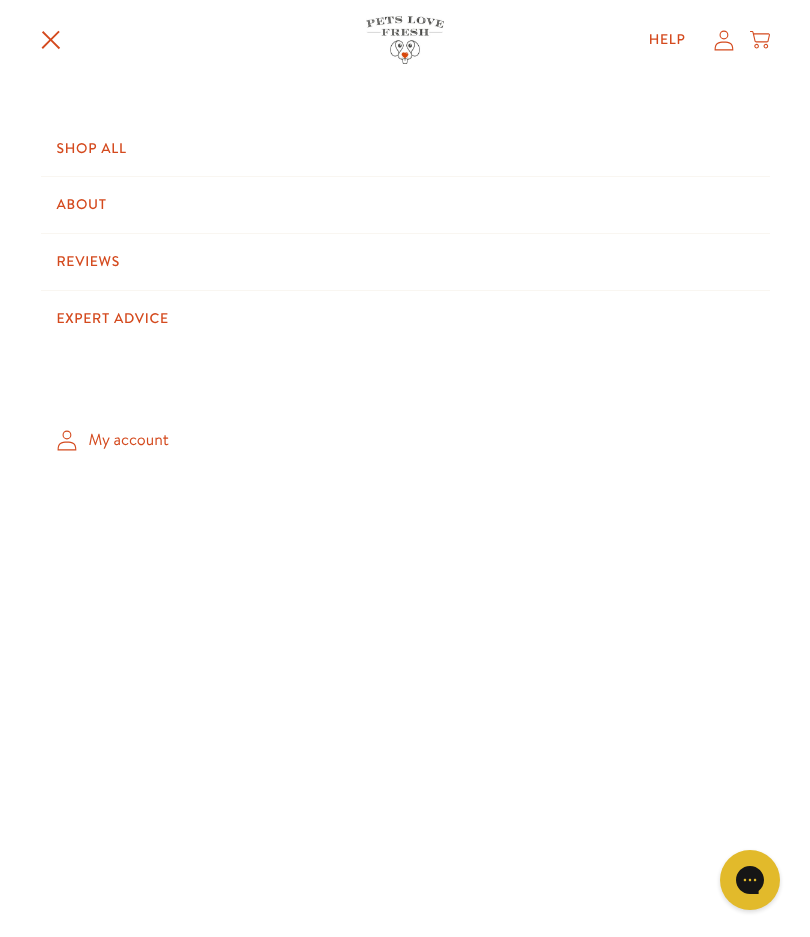 click on "Expert Advice" at bounding box center (405, 319) 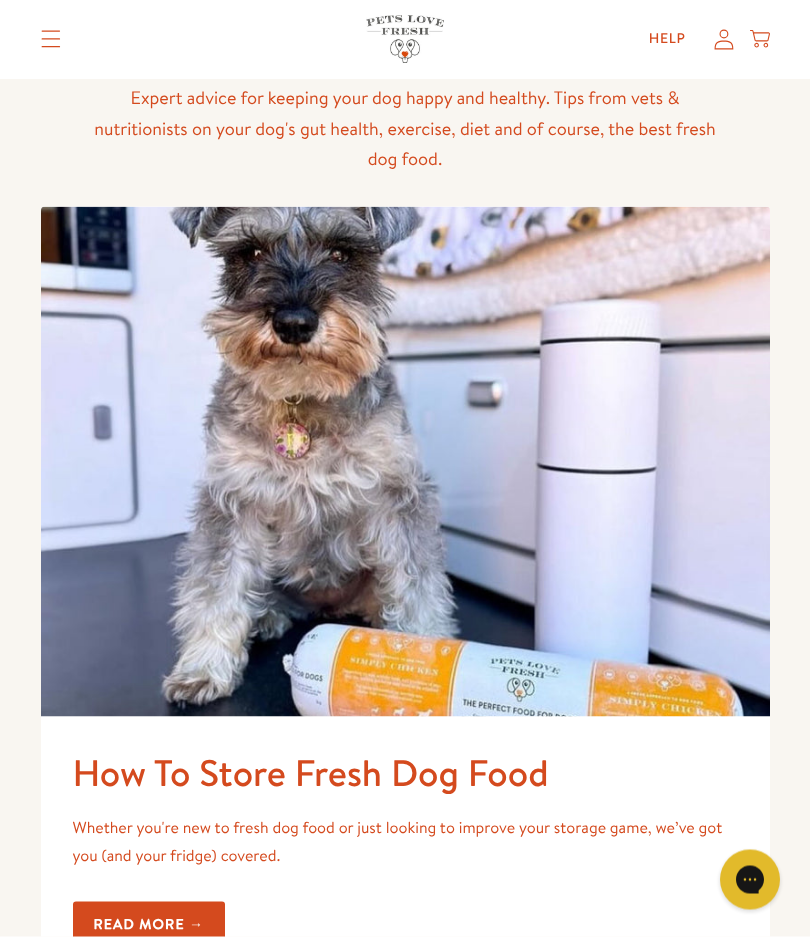 scroll, scrollTop: 0, scrollLeft: 0, axis: both 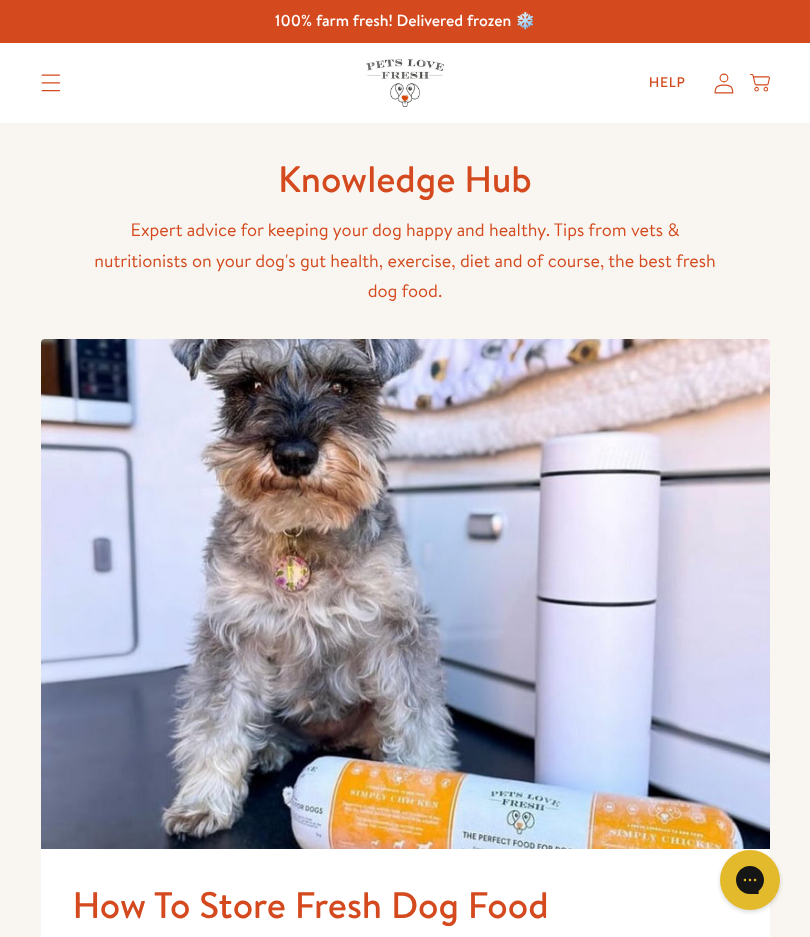 click 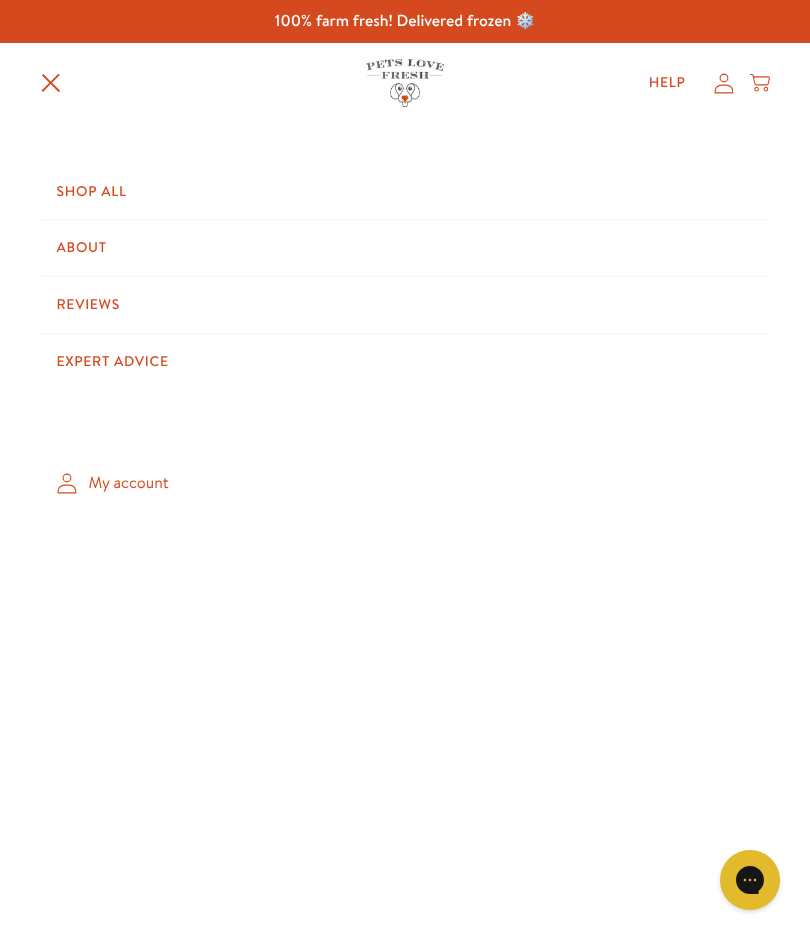 click on "About" at bounding box center [405, 248] 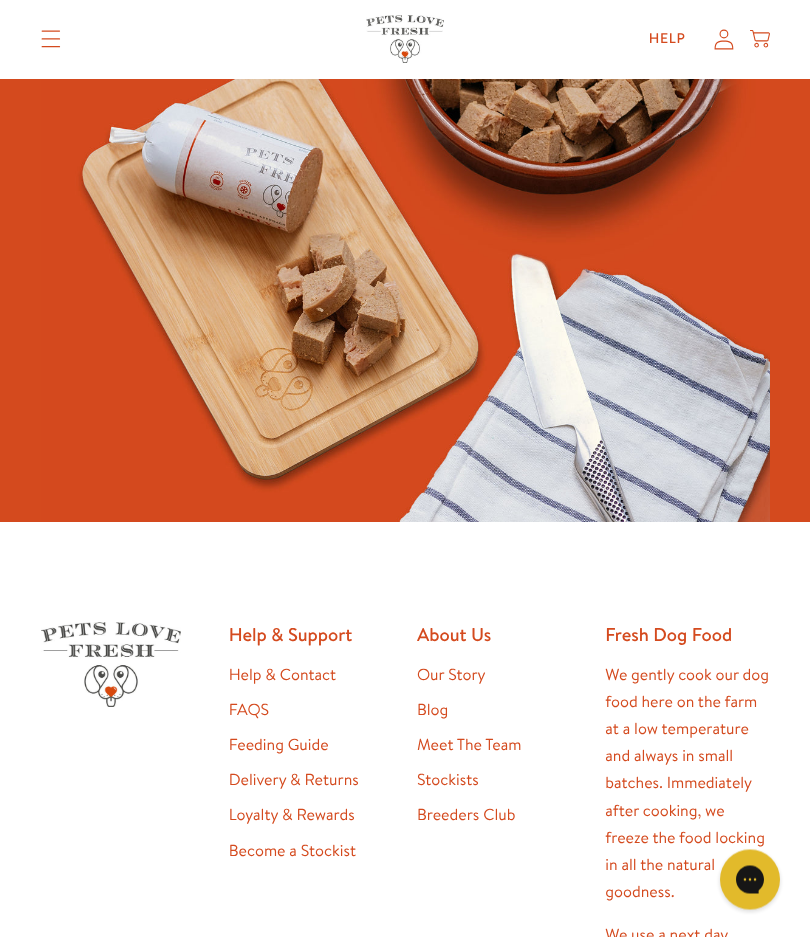 scroll, scrollTop: 6379, scrollLeft: 0, axis: vertical 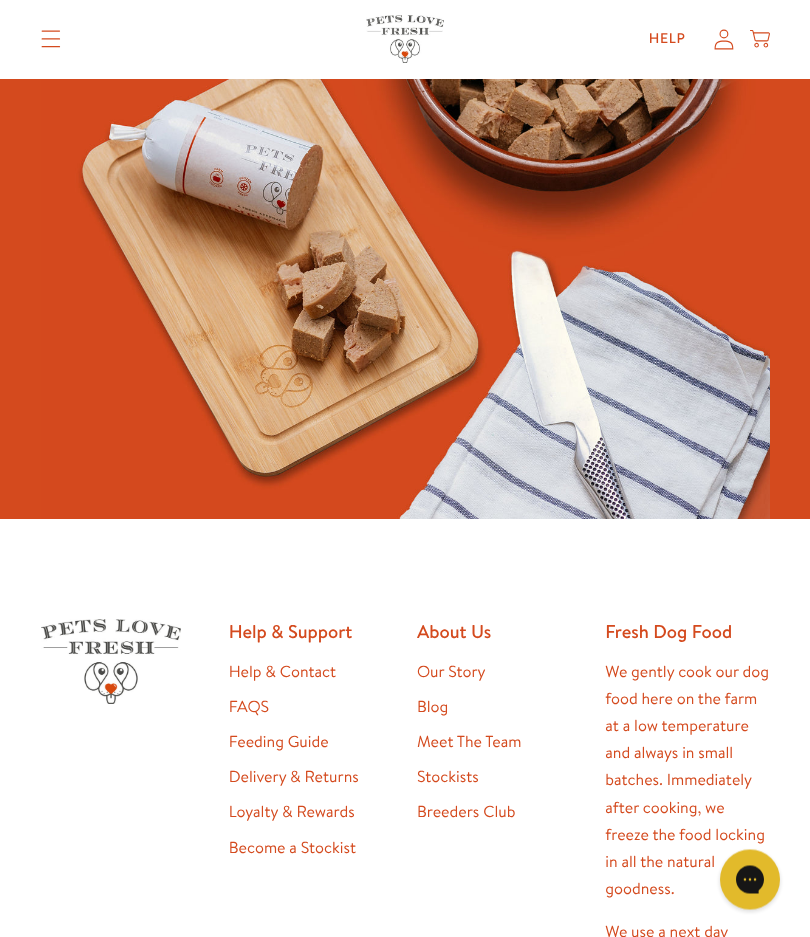click on "Feeding Guide" at bounding box center (279, 743) 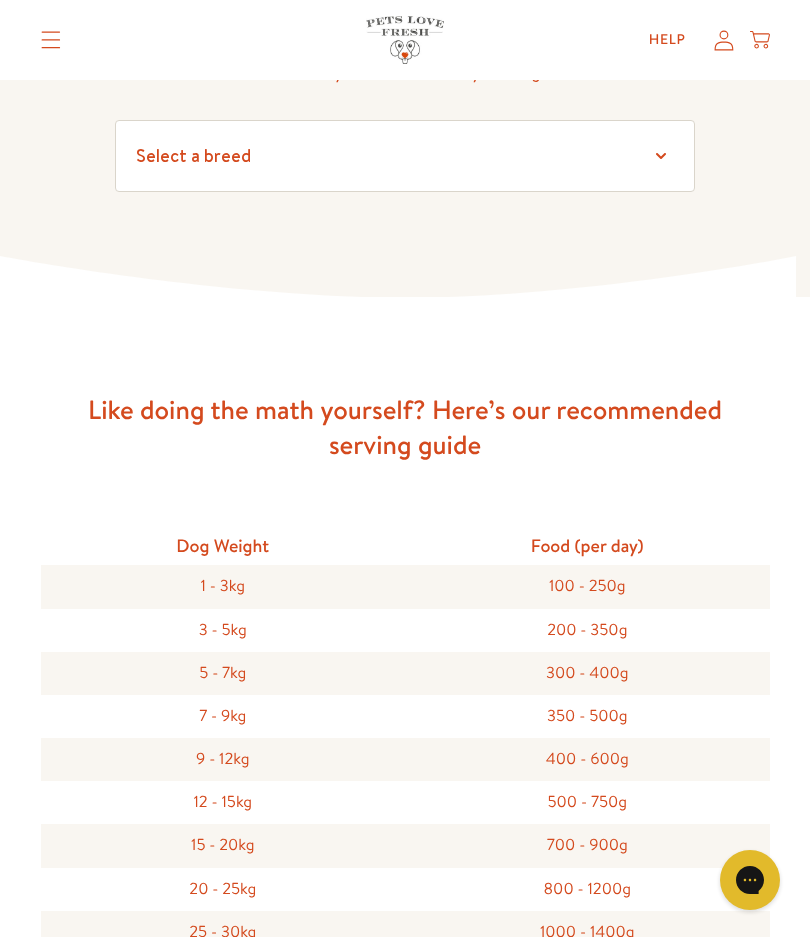 scroll, scrollTop: 205, scrollLeft: 0, axis: vertical 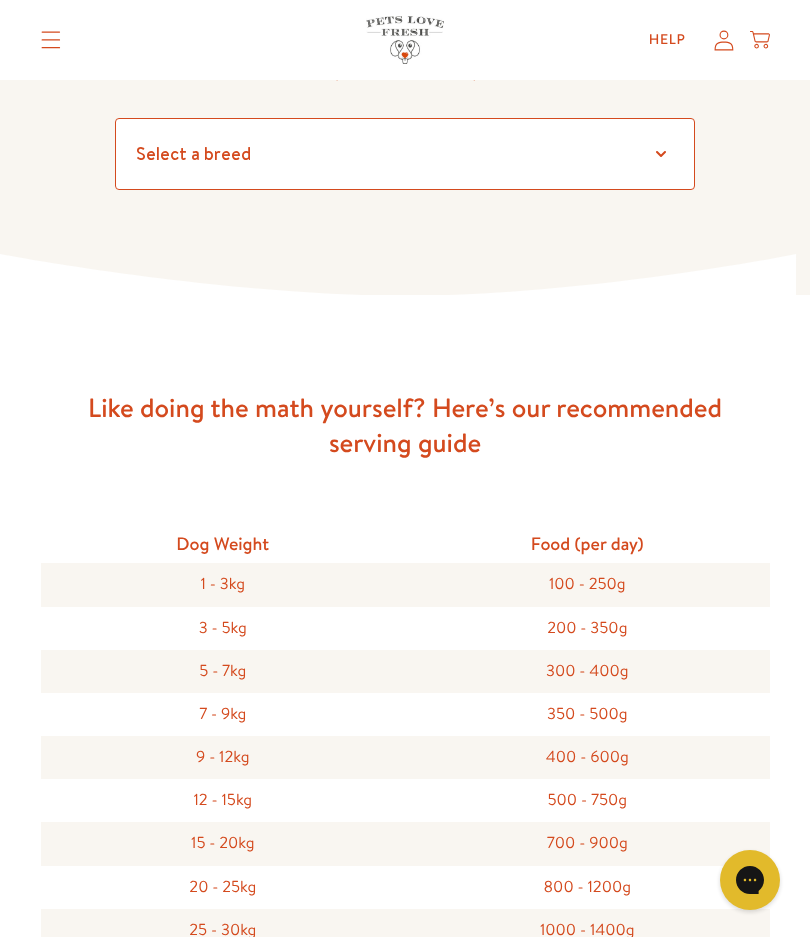 click on "Select a breed
Affenpinscher Afghan hound Airedale terrier Akita Alaskan Malamute American Staffordshire terrier American water spaniel Australian cattle dog Australian shepherd Australian terrier Basenji Basset hound Beagle Bearded collie Bedlington terrier Bernese mountain dog Bichon frise black and tan coonhound Bloodhound Border collie Border terrier Borzoi Boston terrier Bouvier des Flandres Boxer [PERSON_NAME] Brussels griffon Bull terrier Bulldog Bullmastiff Cairn terrier Canaan dog Cavalier [PERSON_NAME] Chesapeake Bay retriever Chihuahua Chinese crested Chinese shar-[PERSON_NAME] chow Clumber spaniel Cocker spaniel Collie Curly-coated retriever Dachshund Dalmatian Doberman pinscher English cocker spaniel English setter English springer spaniel English toy spaniel Eskimo dog Finnish spitz Flat-coated retriever Fox terrier Foxhound French bulldog German shepherd German shorthaired pointer German wirehaired pointer Golden retriever [PERSON_NAME] Great [PERSON_NAME] Pug" at bounding box center [405, 154] 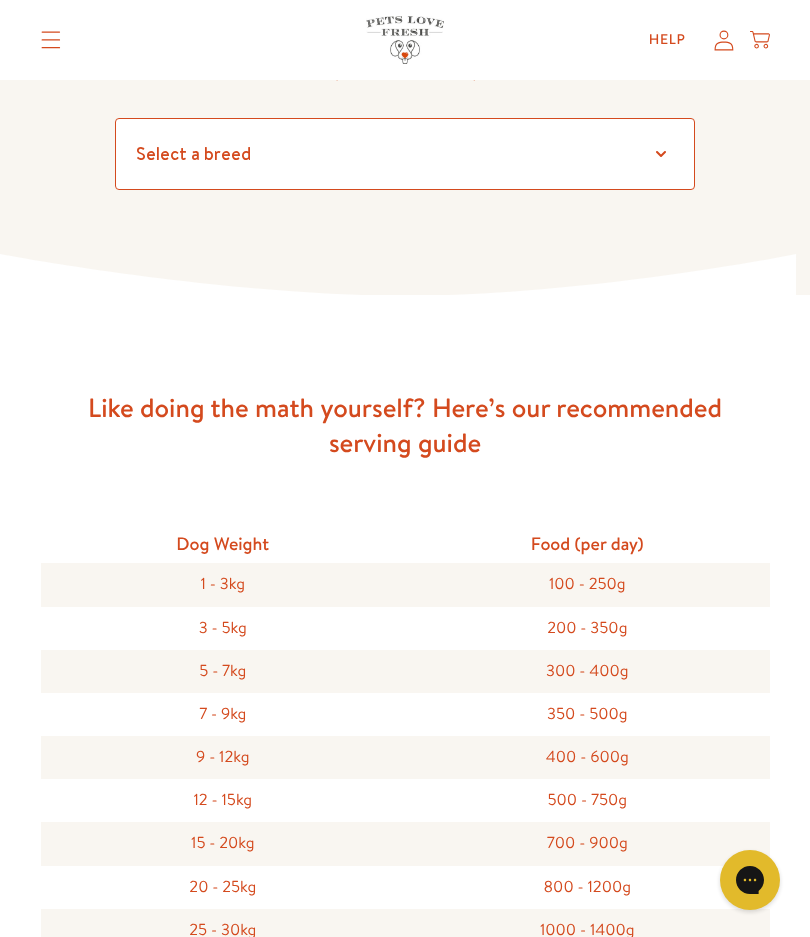 select on "6" 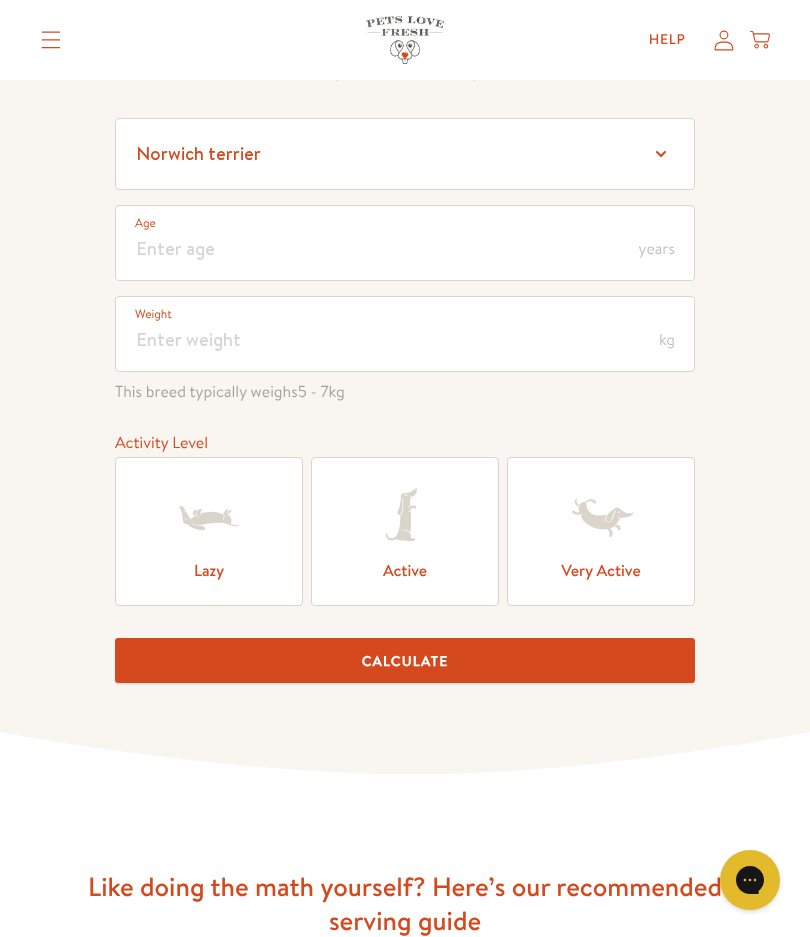 click on "Feeding guide
Find out exactly how much food your dog needs
Select a breed
Affenpinscher Afghan hound Airedale terrier Akita Alaskan Malamute American Staffordshire terrier American water spaniel Australian cattle dog Australian shepherd Australian terrier Basenji Basset hound Beagle Bearded collie Bedlington terrier Bernese mountain dog Bichon frise black and tan coonhound Bloodhound Border collie Border terrier Borzoi Boston terrier Bouvier des Flandres Boxer [PERSON_NAME] Brussels griffon Bull terrier Bulldog Bullmastiff Cairn terrier Canaan dog Cavalier [PERSON_NAME] Chesapeake Bay retriever Chihuahua Chinese crested Chinese shar-[PERSON_NAME] chow Clumber spaniel Cocker spaniel Collie Curly-coated retriever Dachshund Dalmatian Doberman pinscher English cocker spaniel English setter English springer spaniel Eskimo dog Pug" at bounding box center [405, 324] 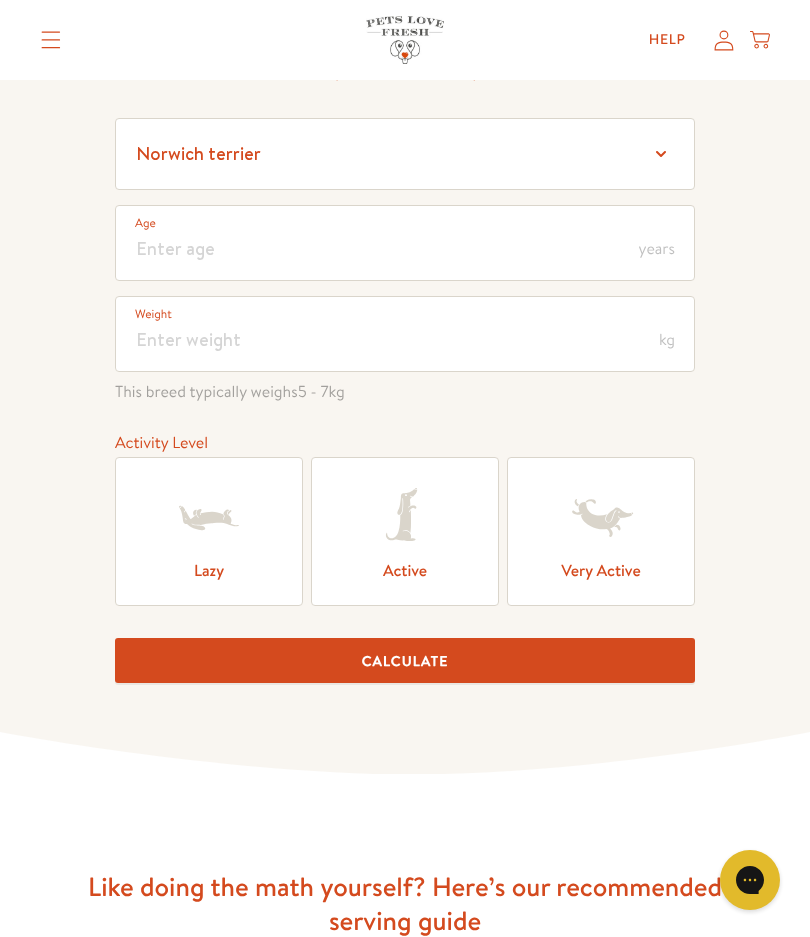 click on "years" at bounding box center (657, 249) 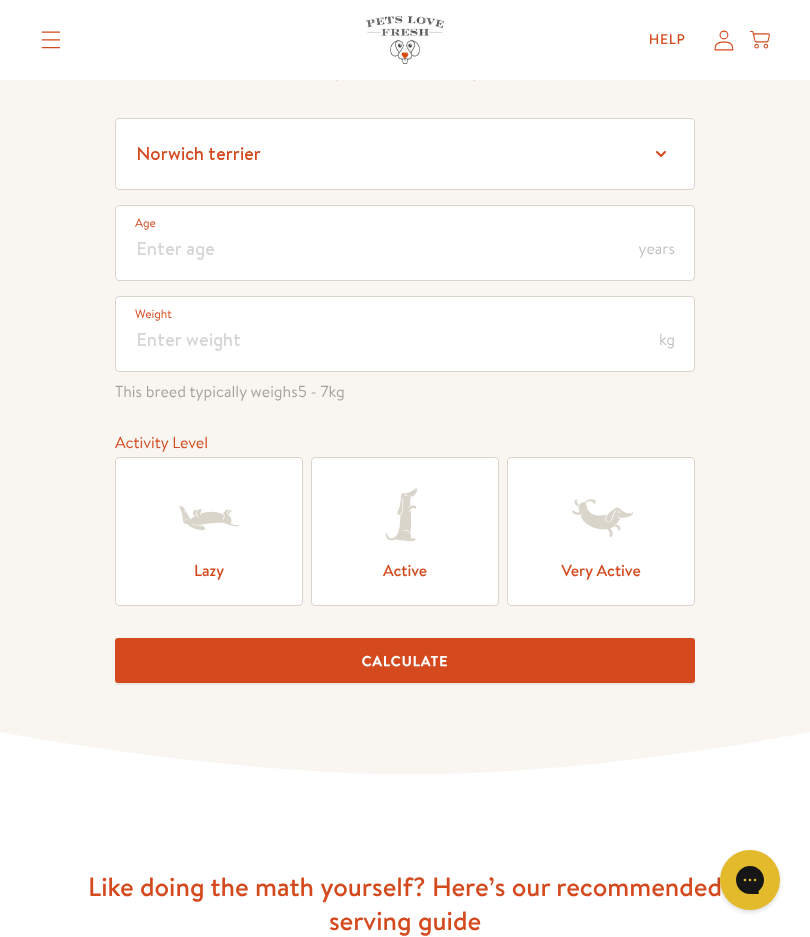 click on "years" at bounding box center [657, 249] 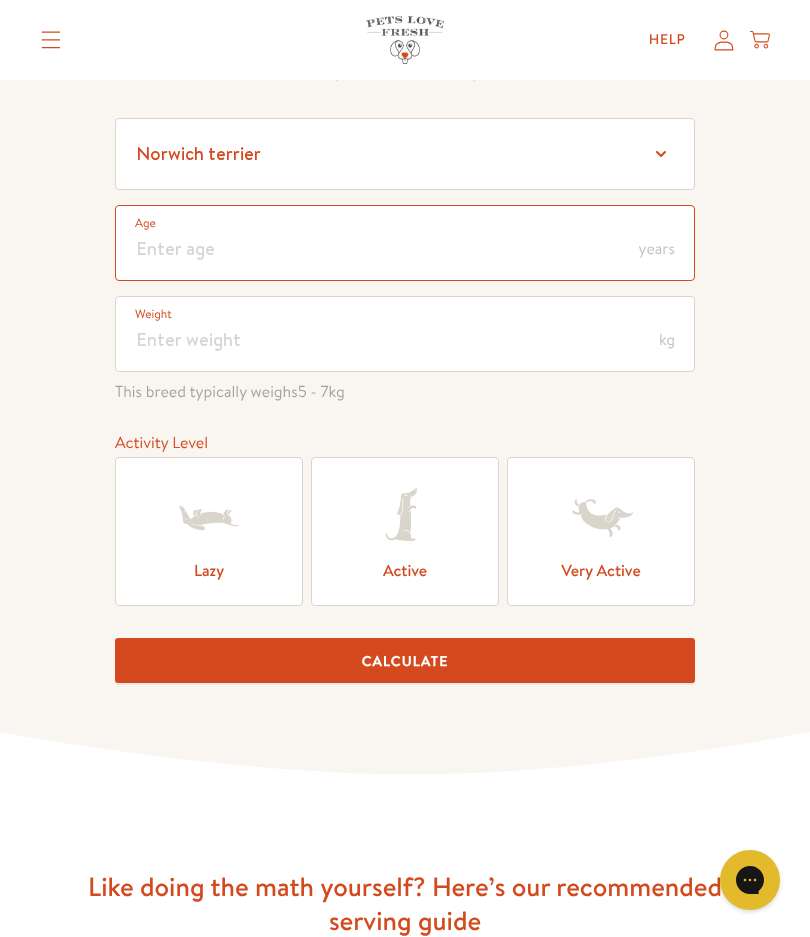 click at bounding box center [405, 243] 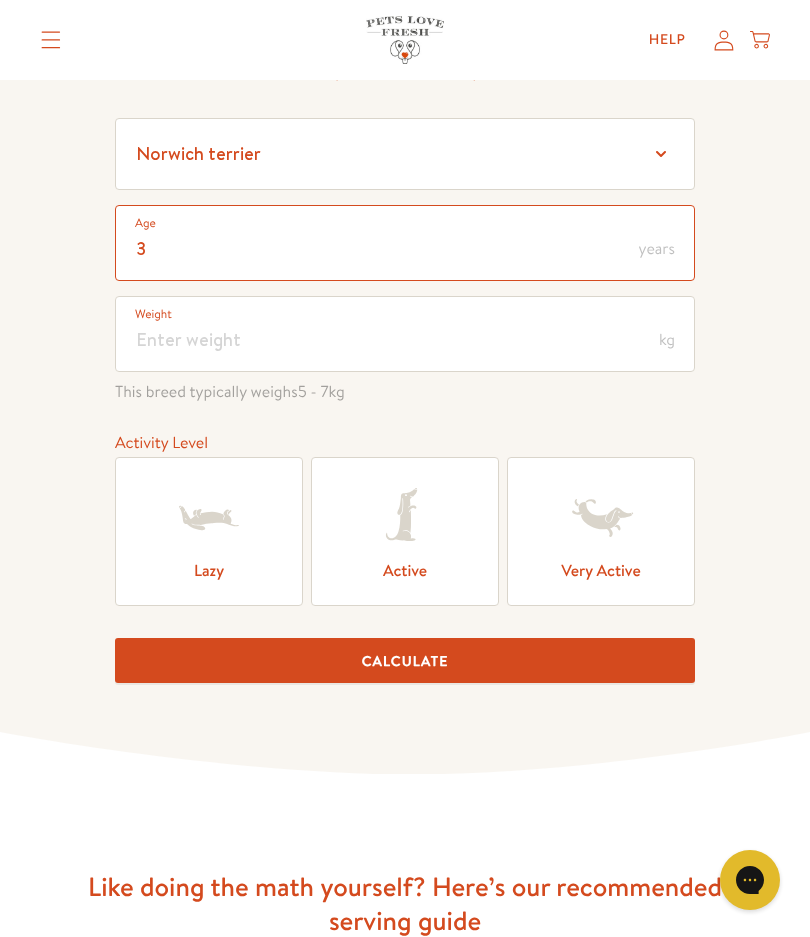 type on "3" 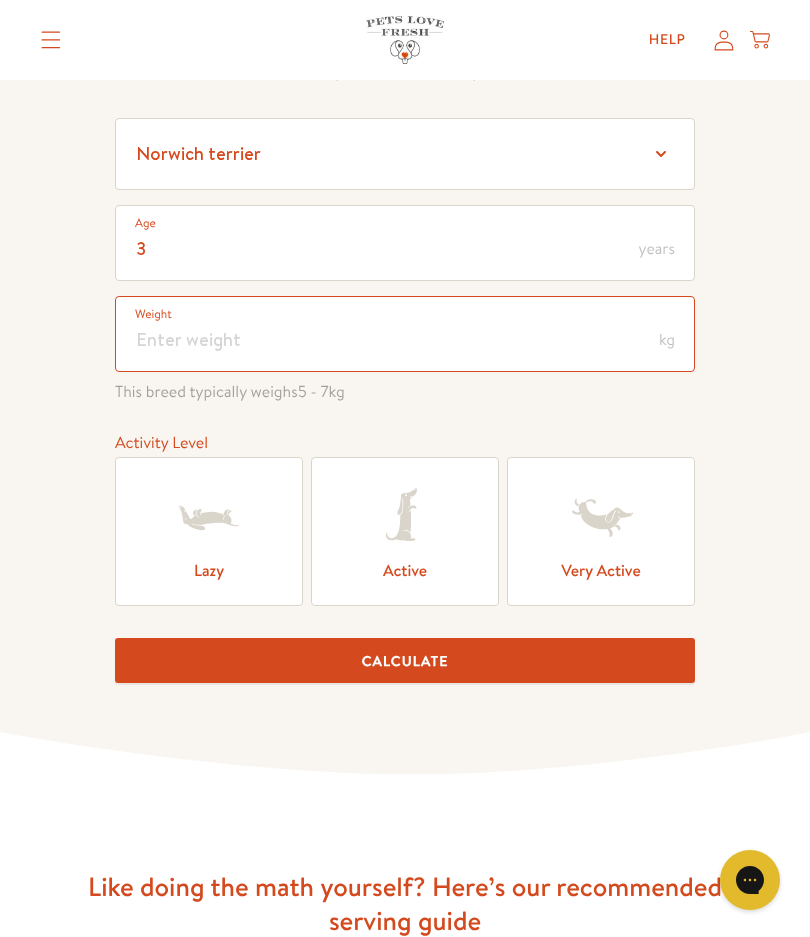 click at bounding box center (405, 334) 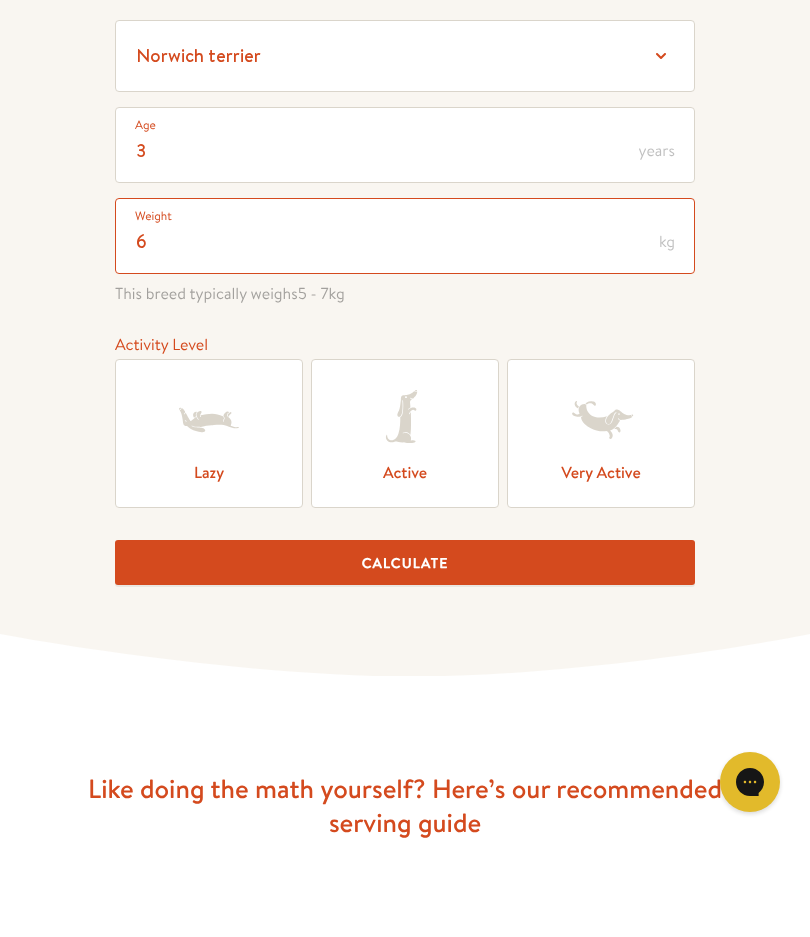 type on "6" 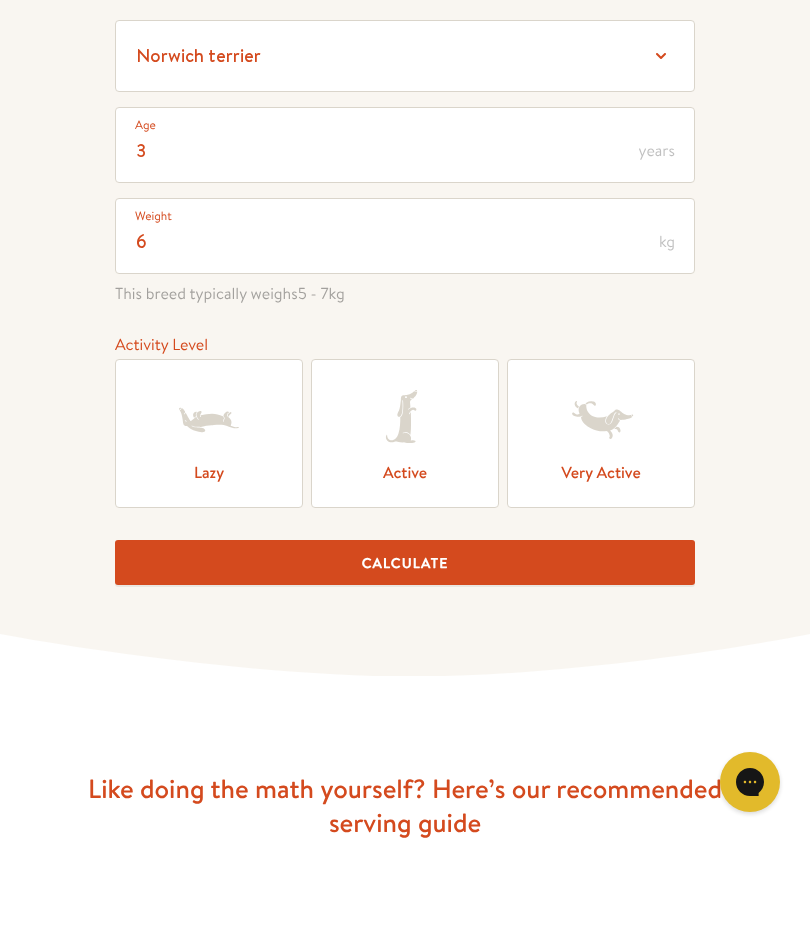 click 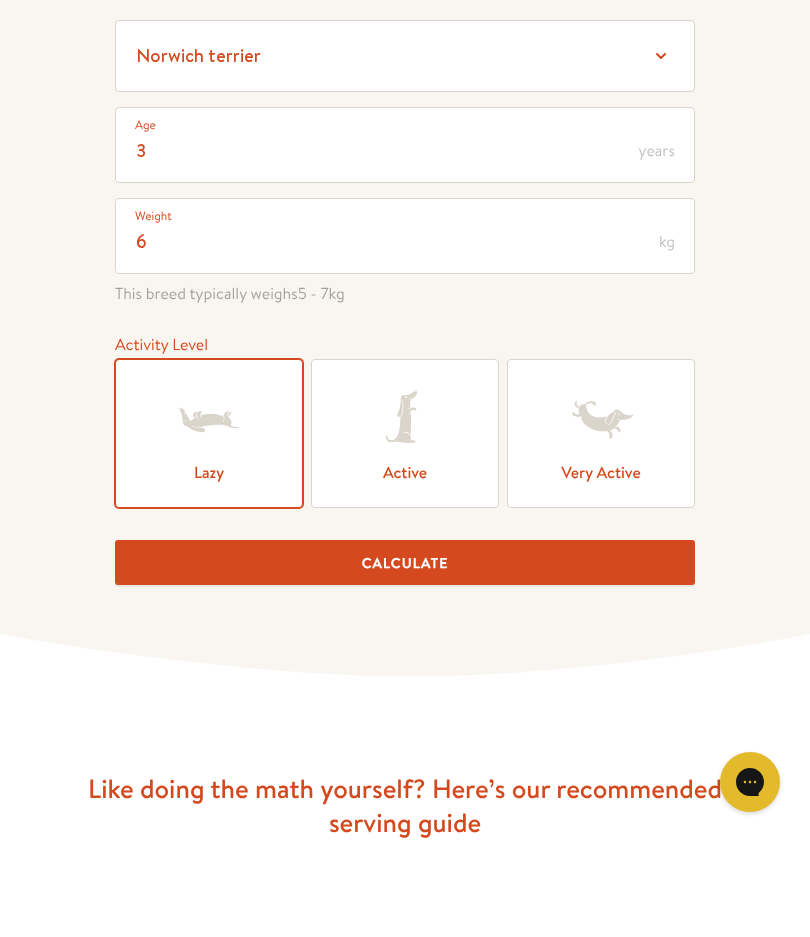 scroll, scrollTop: 303, scrollLeft: 0, axis: vertical 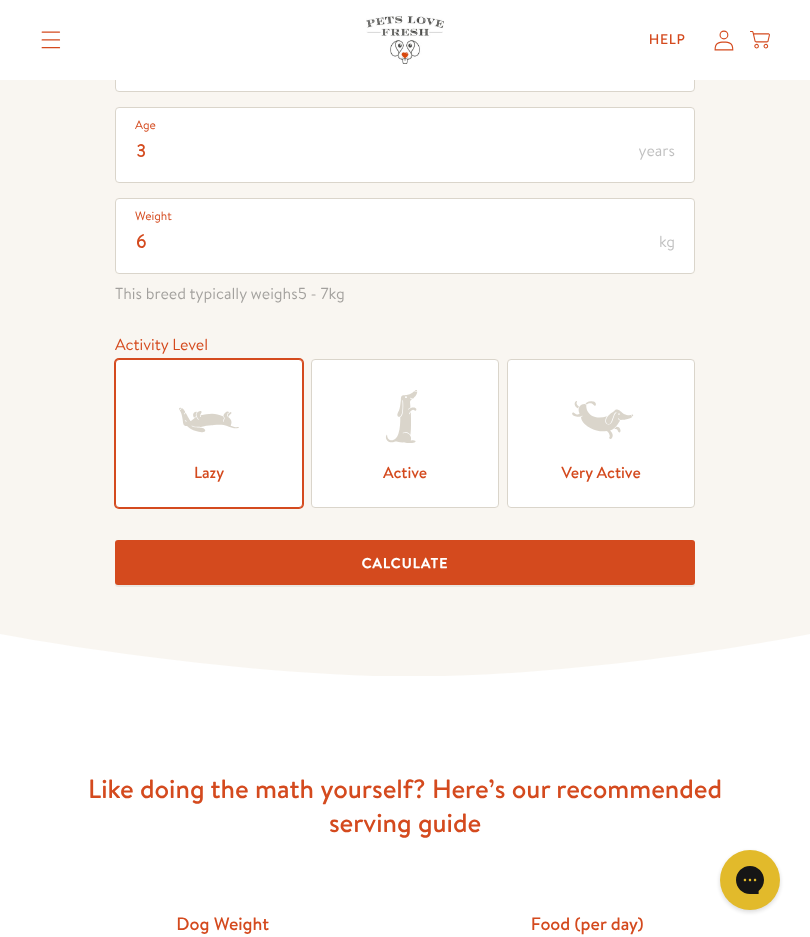 click on "Calculate" at bounding box center [405, 562] 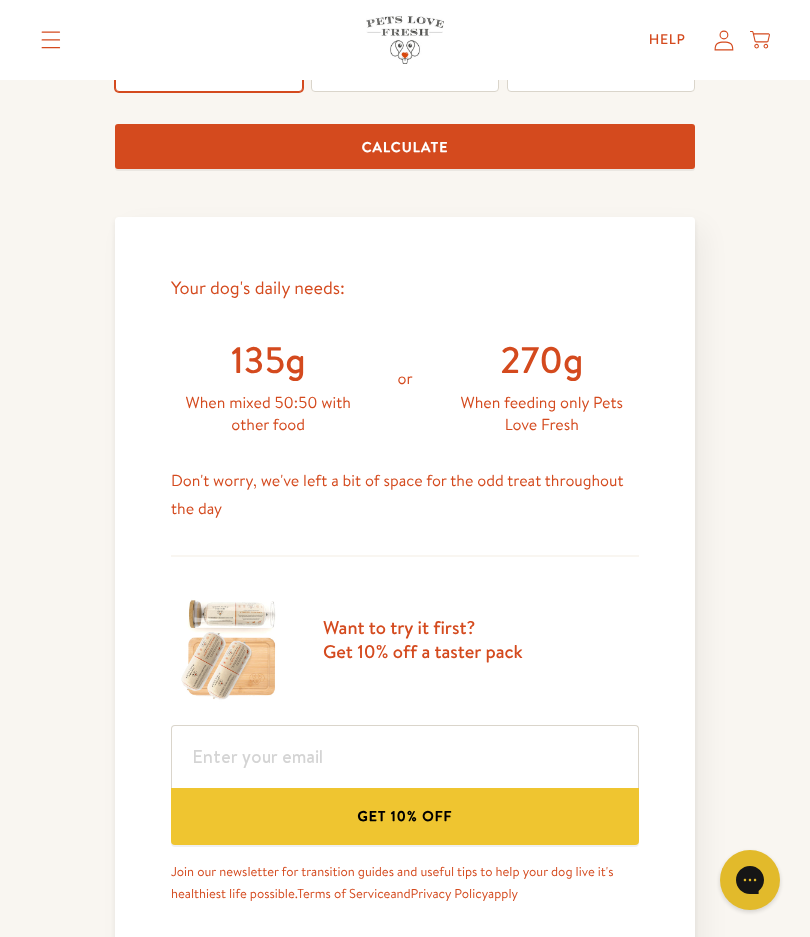 scroll, scrollTop: 782, scrollLeft: 0, axis: vertical 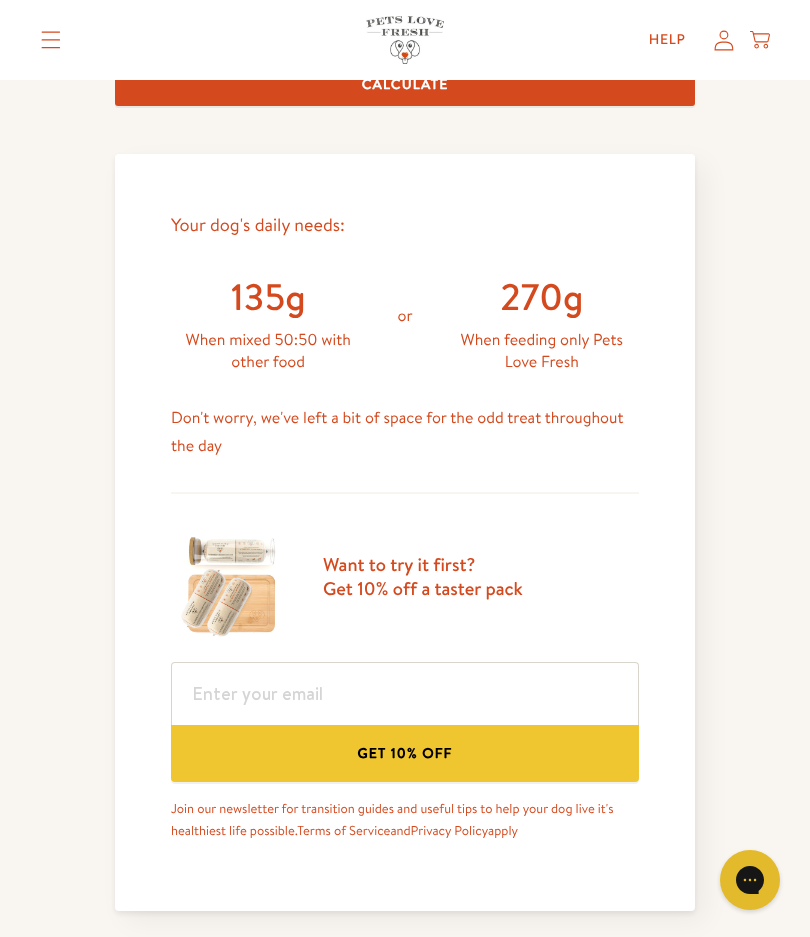 click on "270g" at bounding box center [542, 297] 